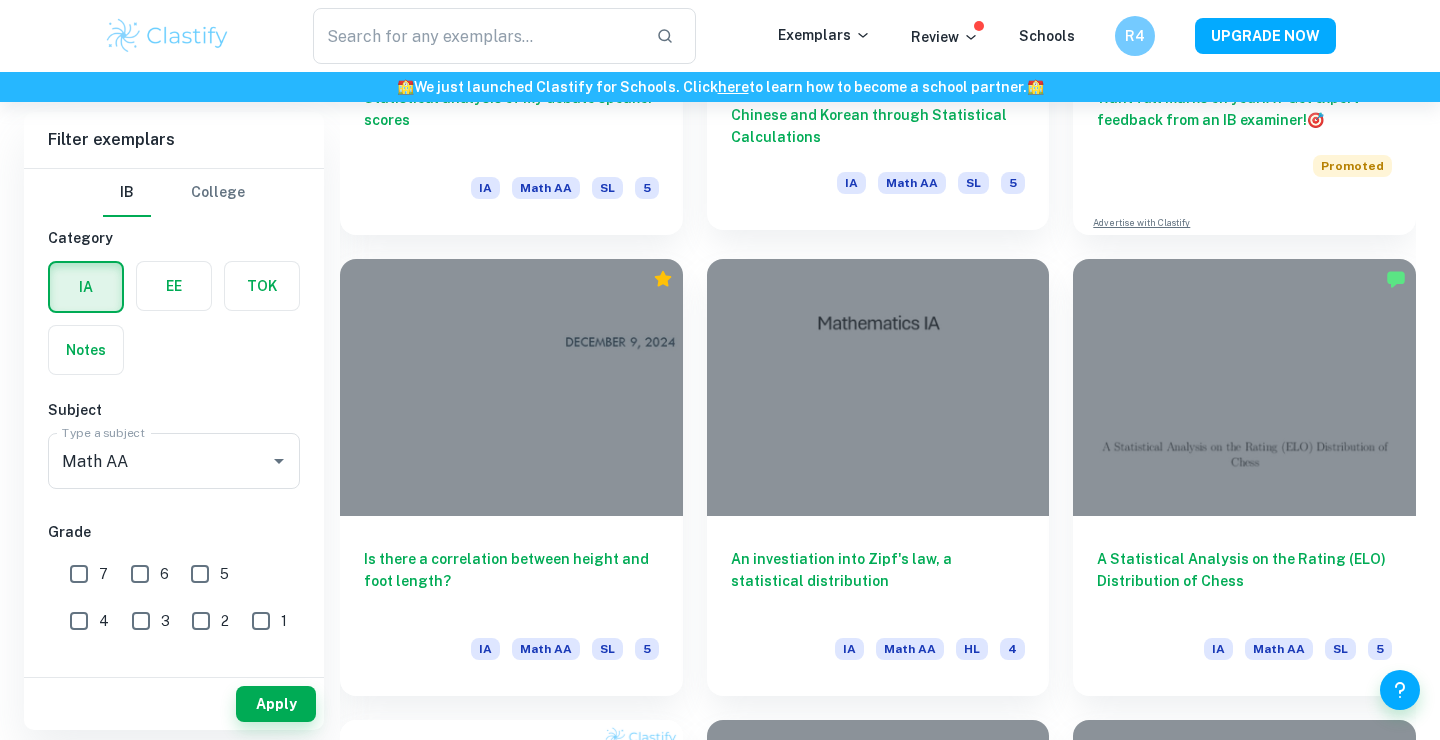 scroll, scrollTop: 1122, scrollLeft: 0, axis: vertical 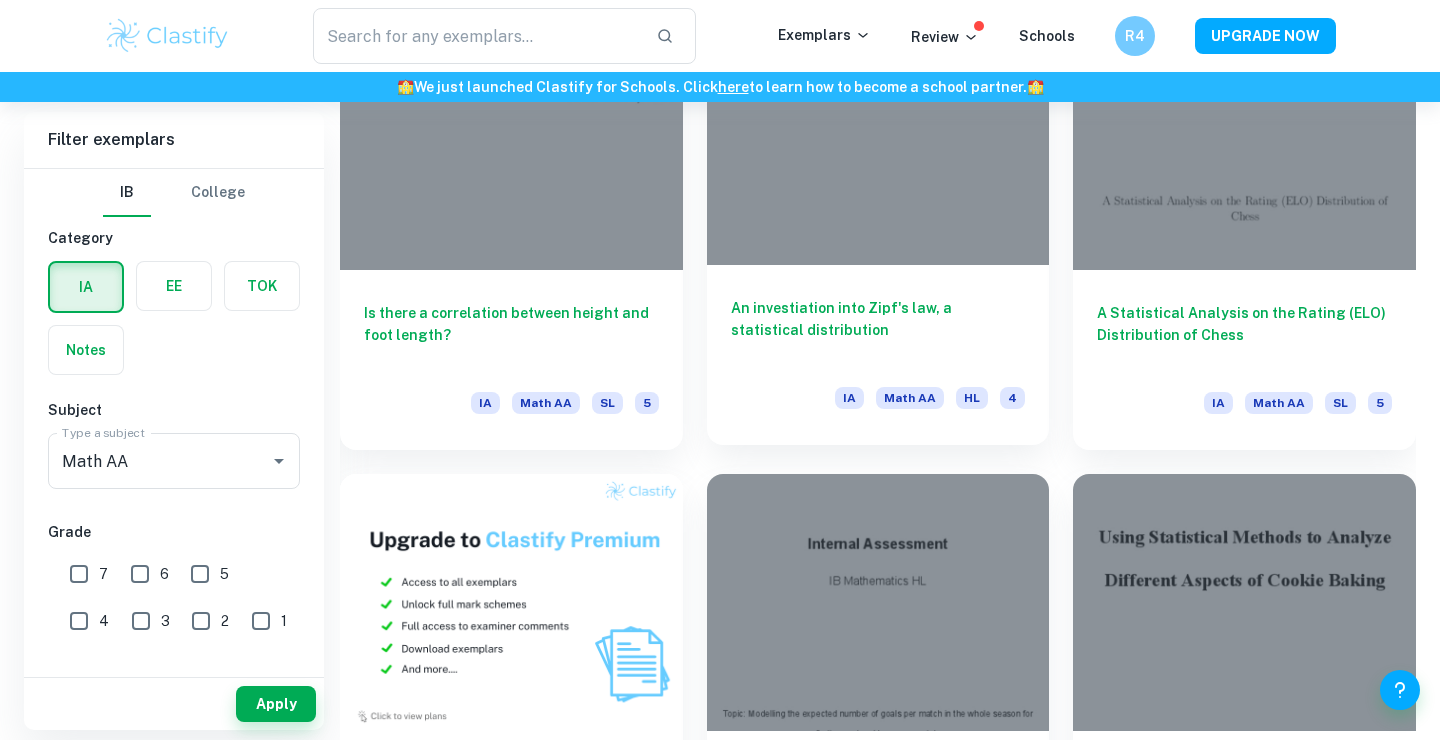 click on "An investiation into Zipf's law, a statistical distribution" at bounding box center [878, 330] 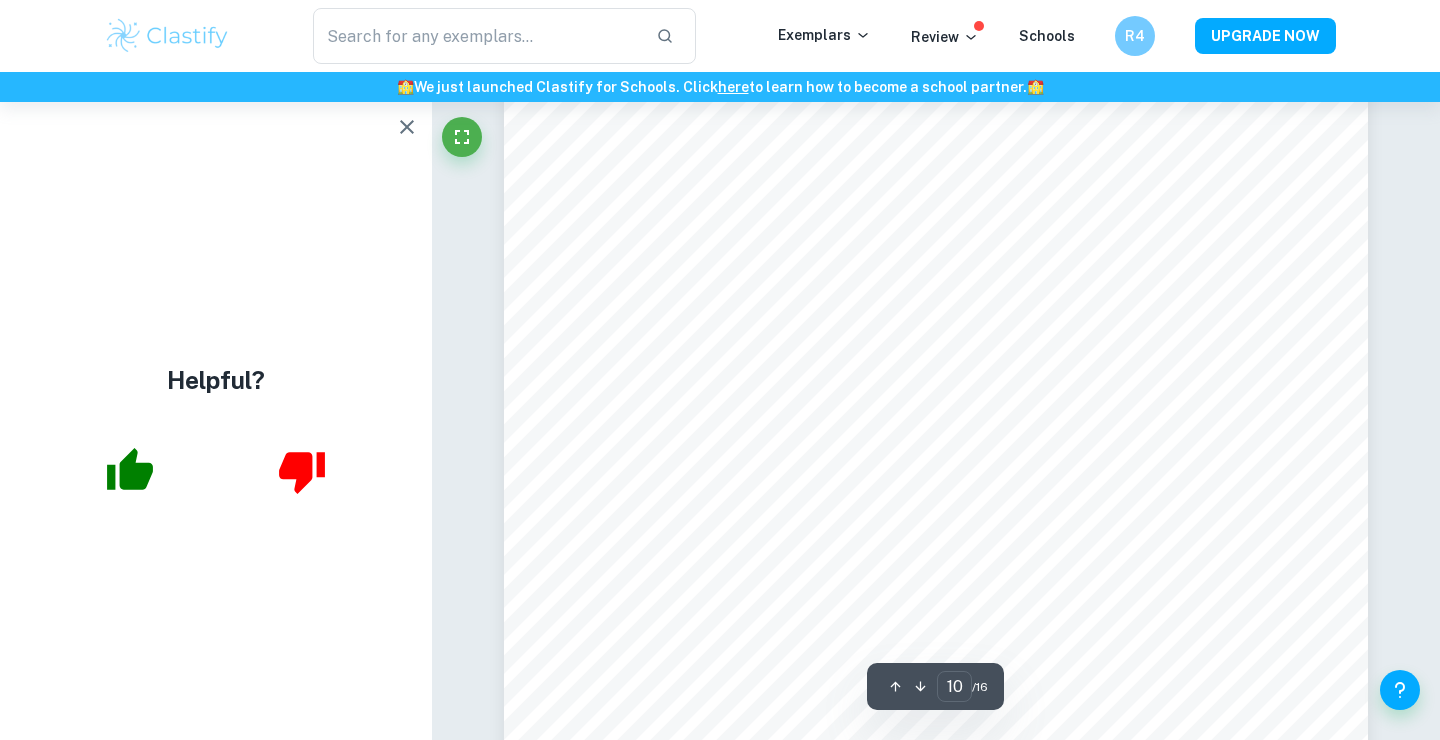 scroll, scrollTop: 11860, scrollLeft: 0, axis: vertical 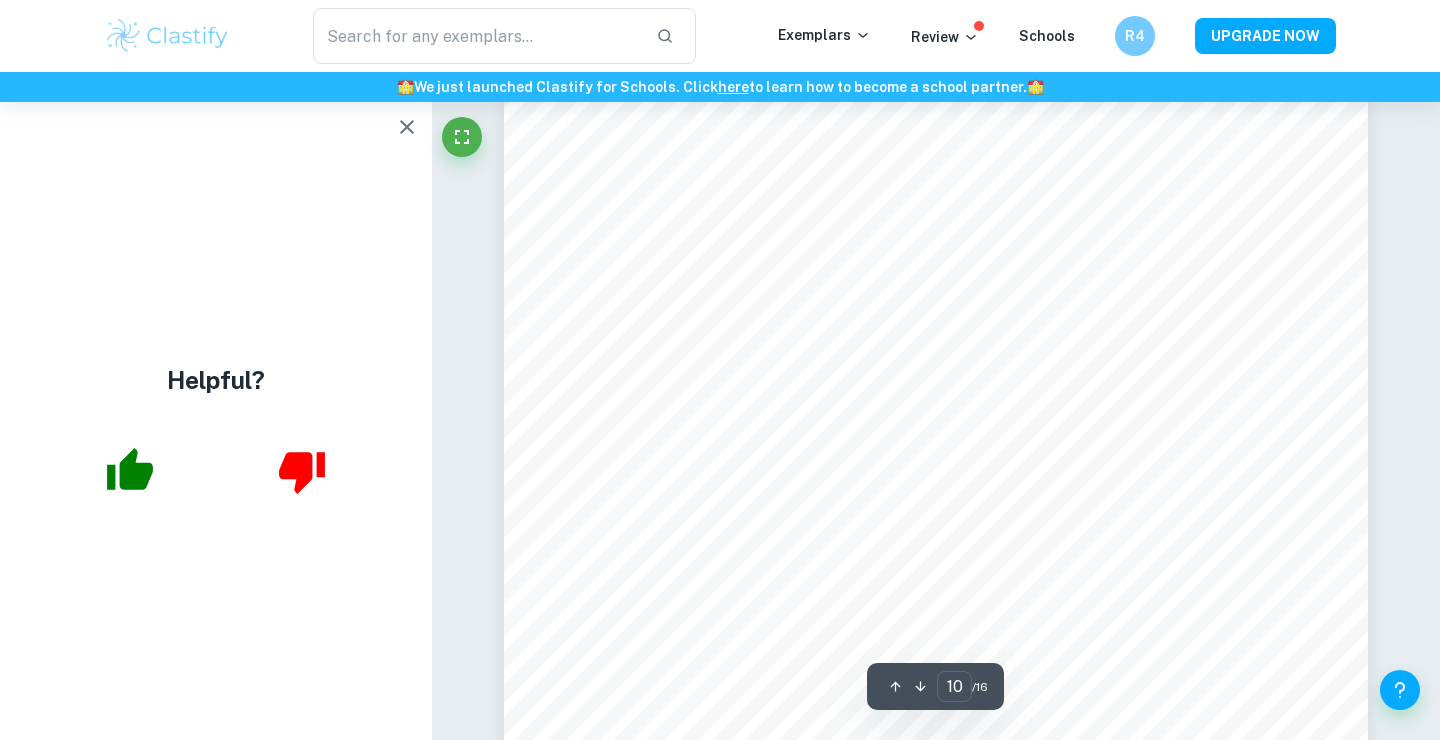 click 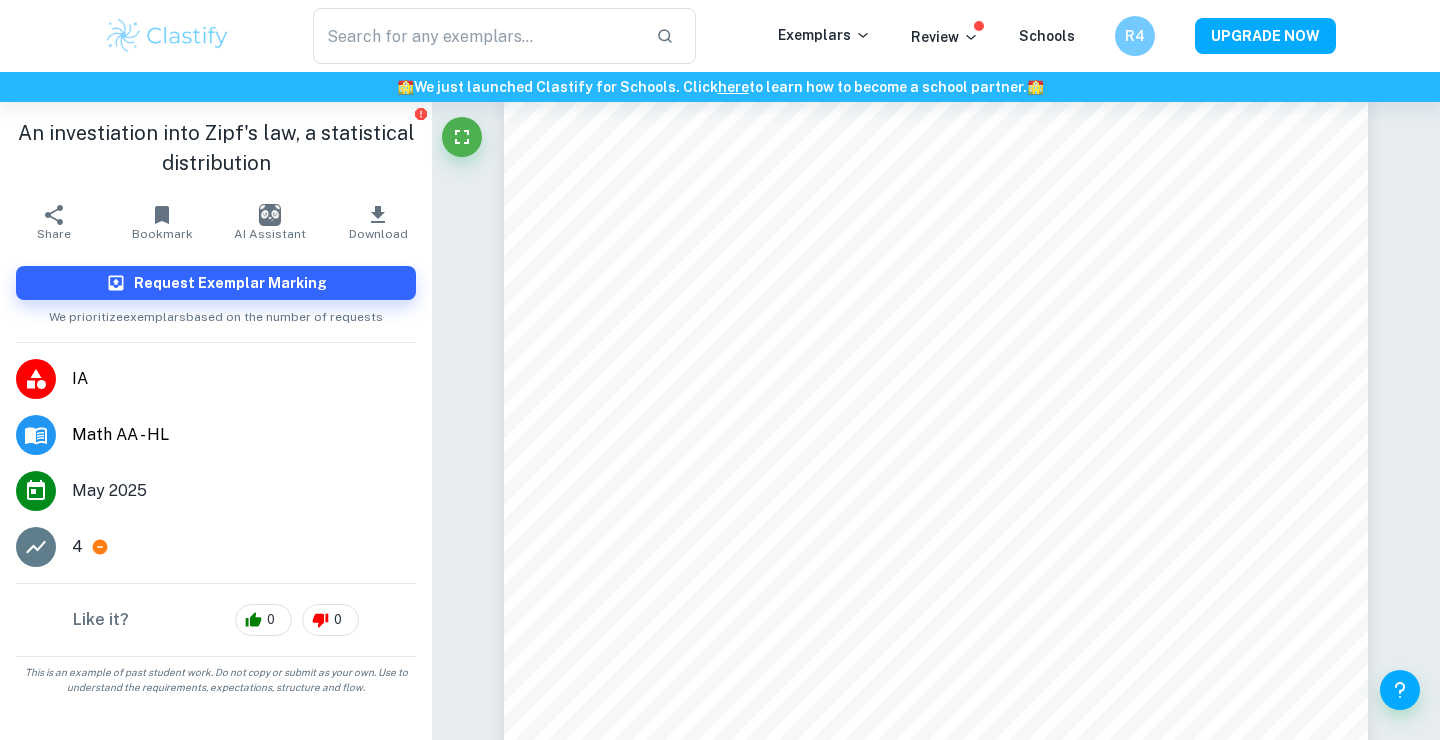 click on "4" at bounding box center (77, 547) 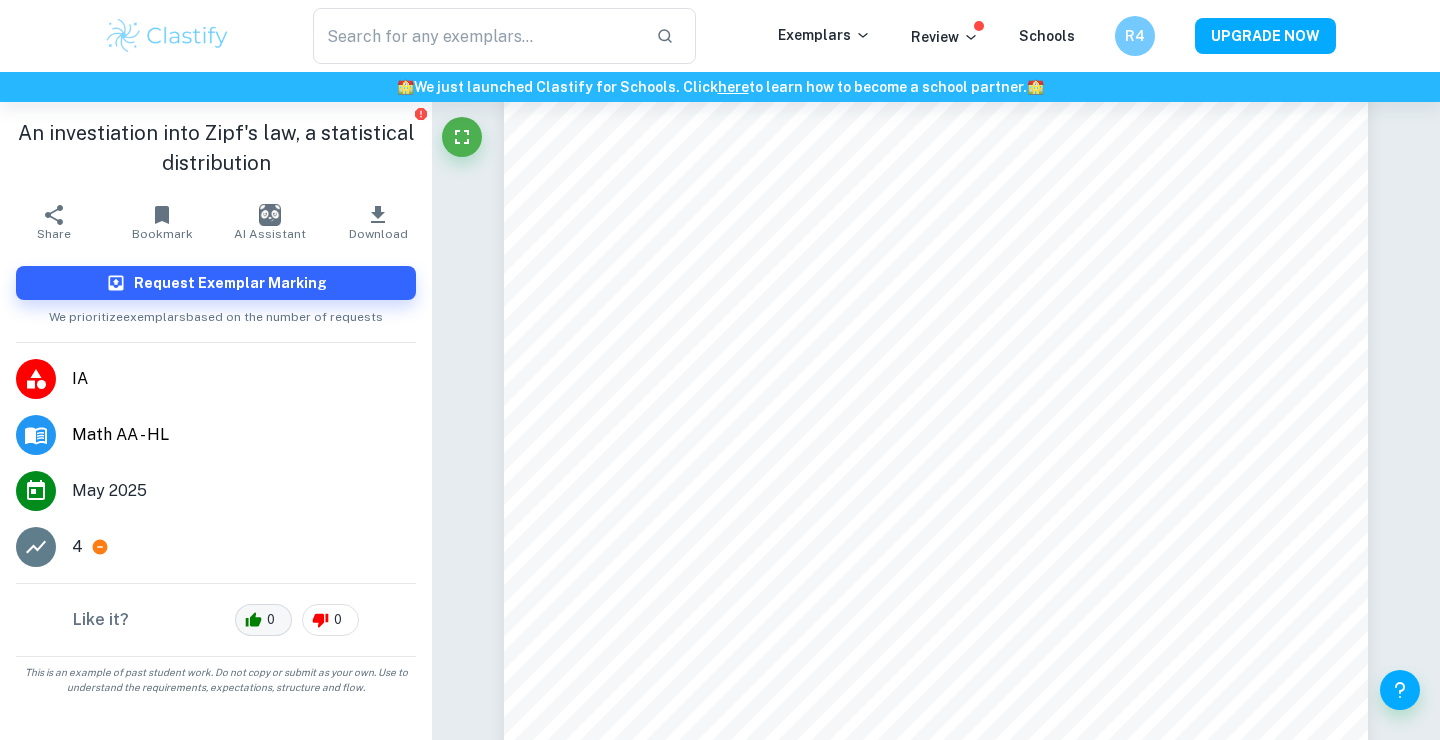 click 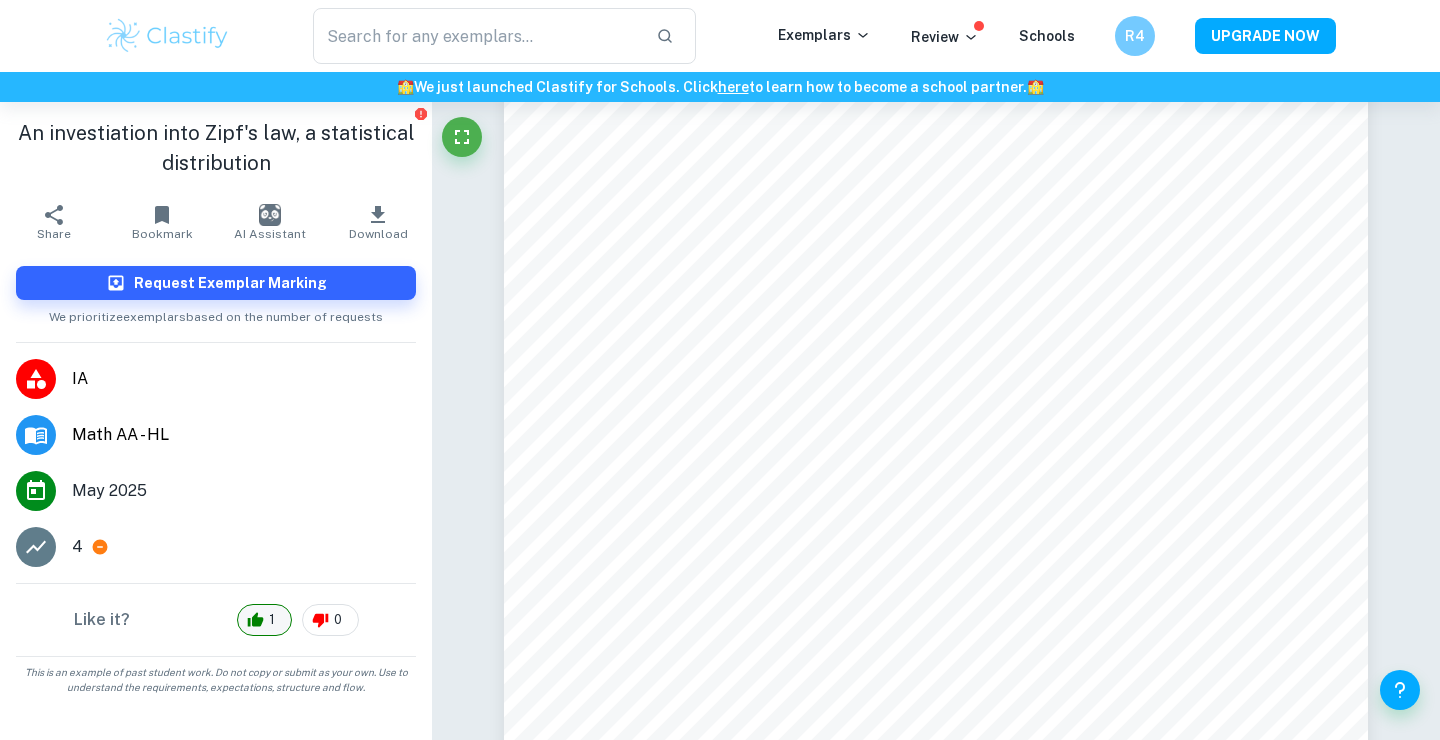 click on "1" at bounding box center [272, 620] 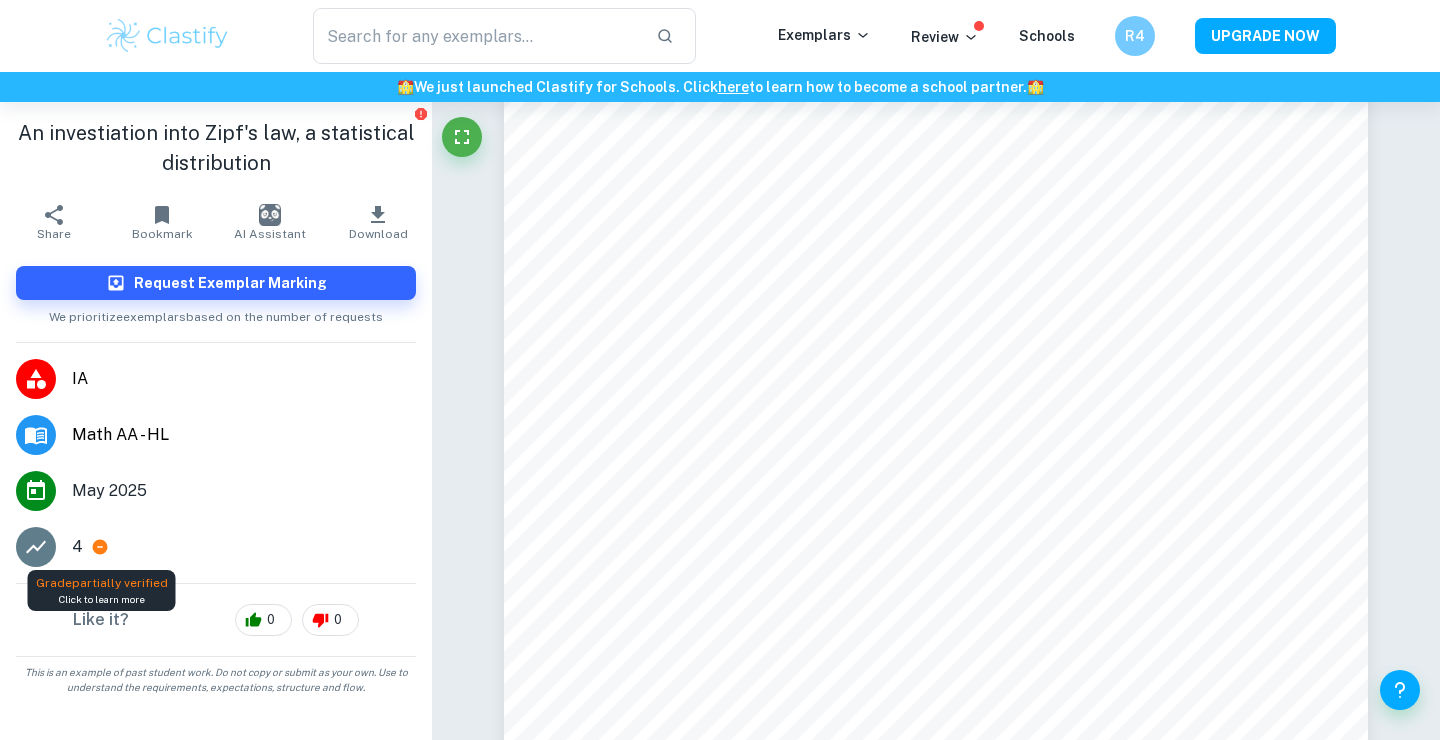 click 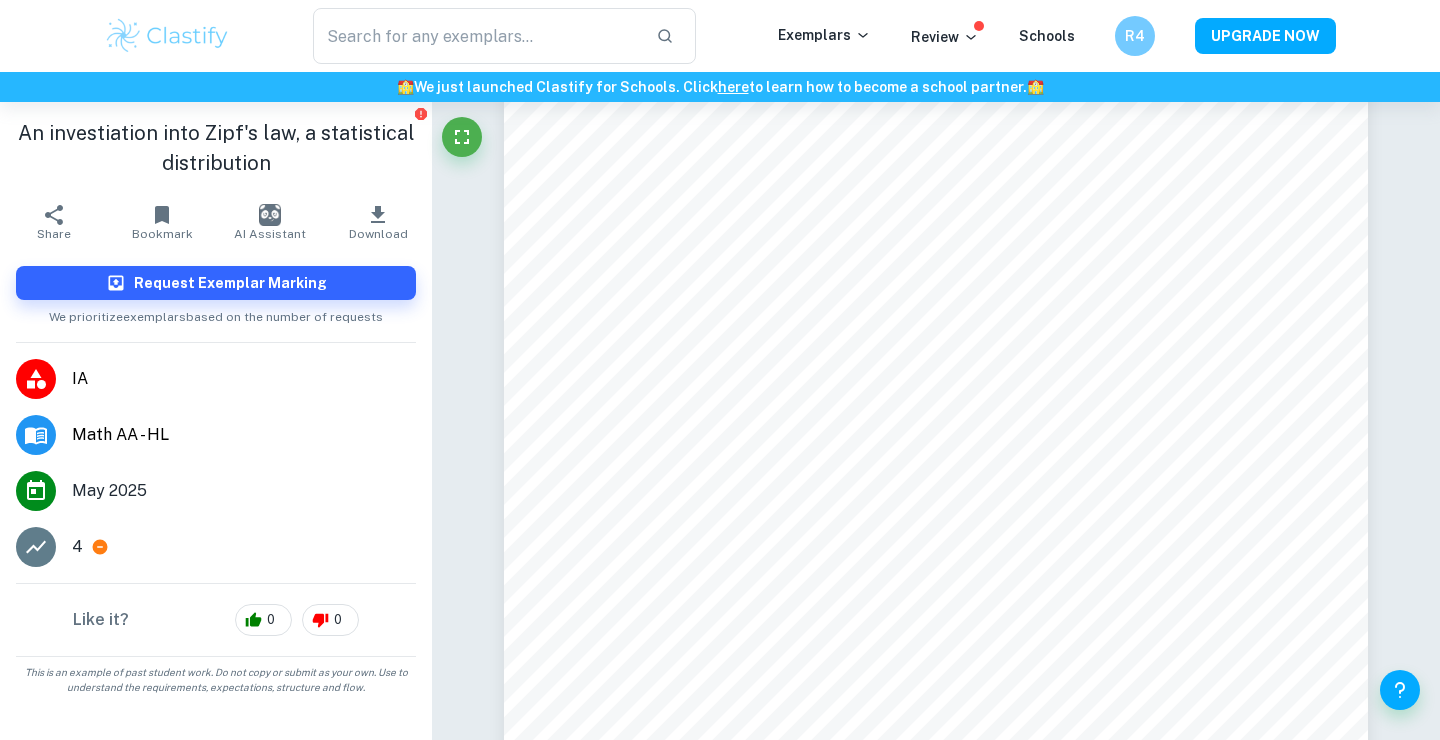 click on "May 2025" at bounding box center (109, 491) 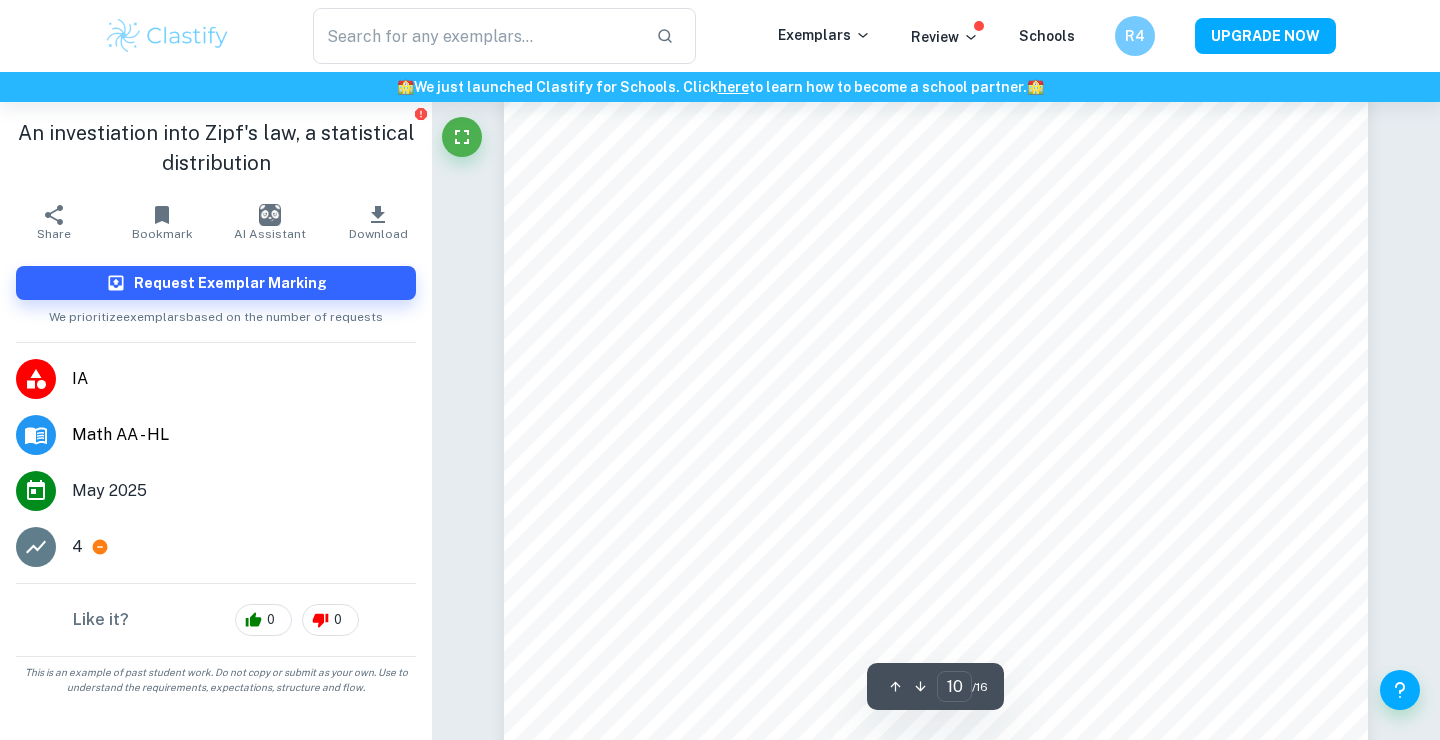 click 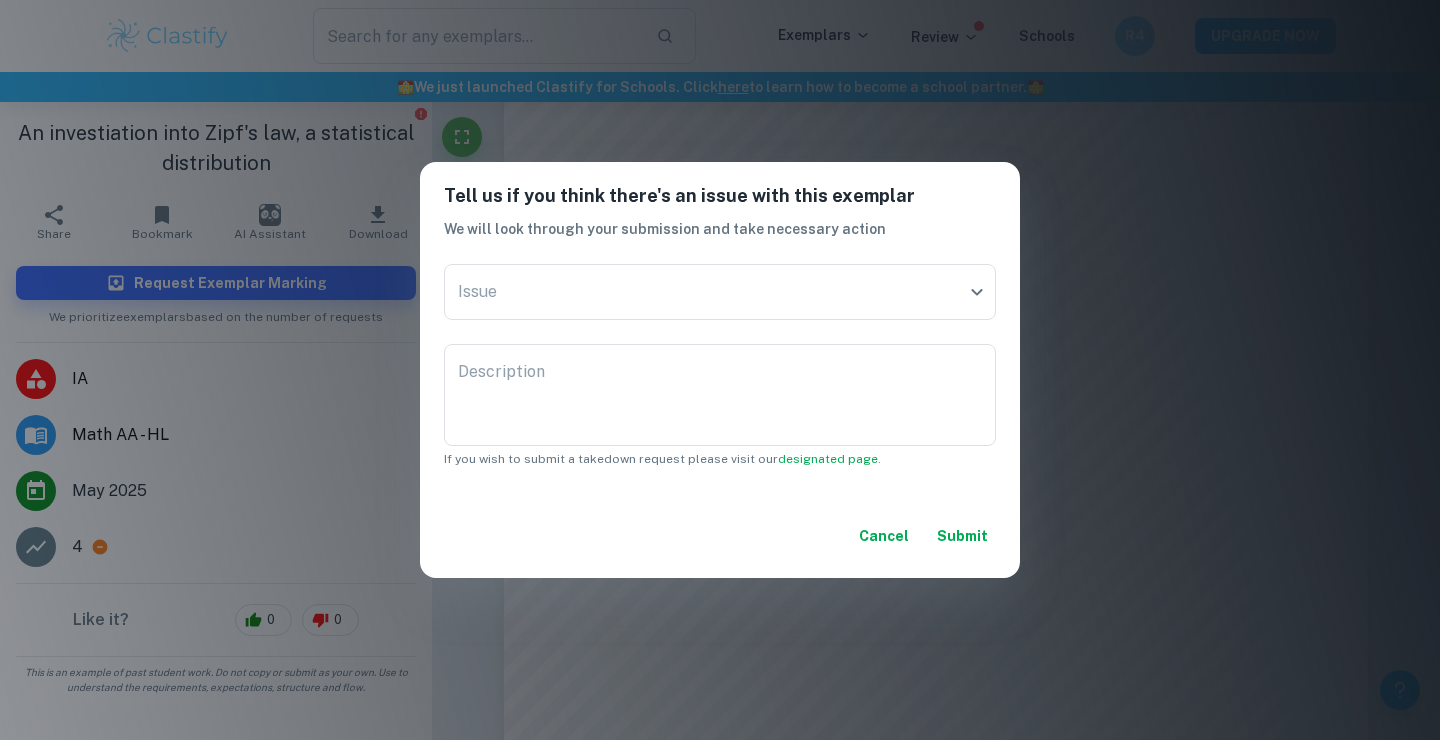 click on "Cancel" at bounding box center (884, 536) 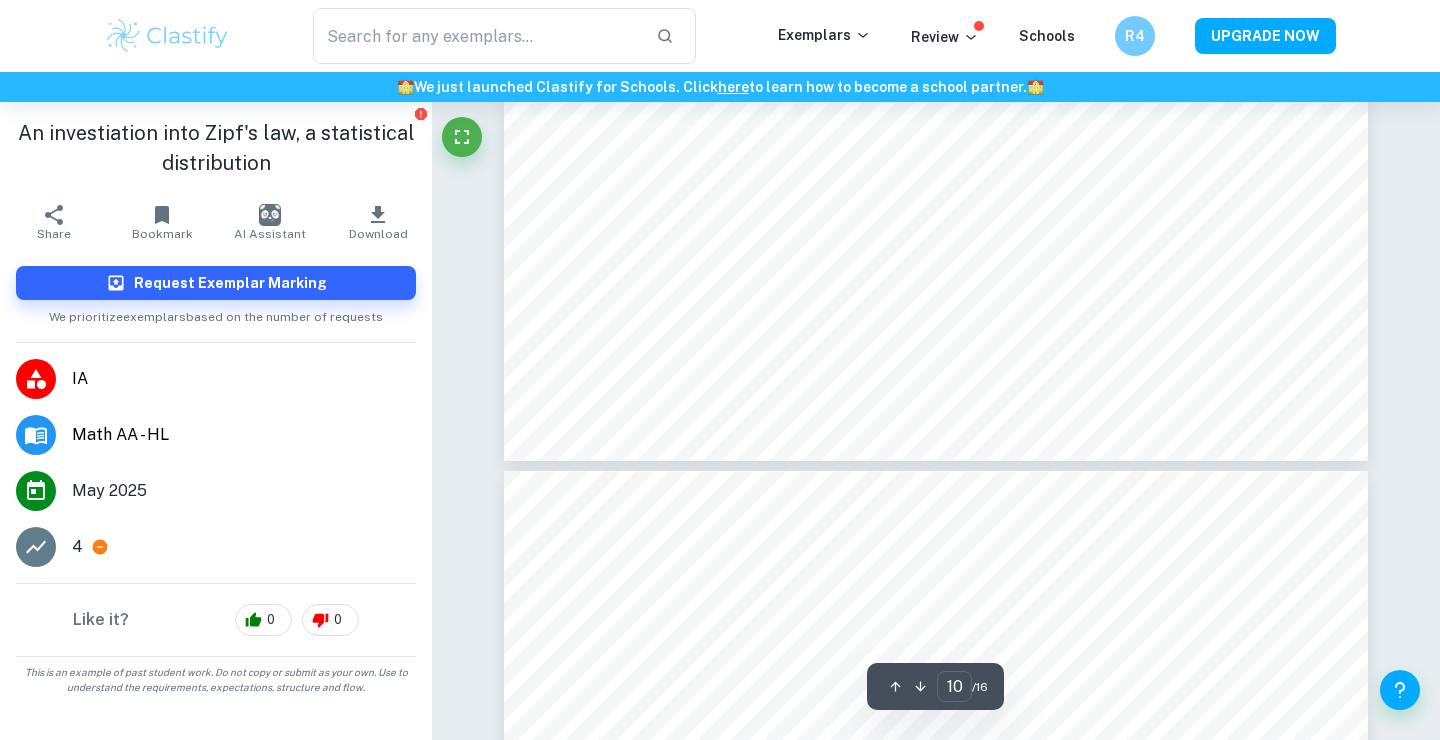 scroll, scrollTop: 12308, scrollLeft: 1, axis: both 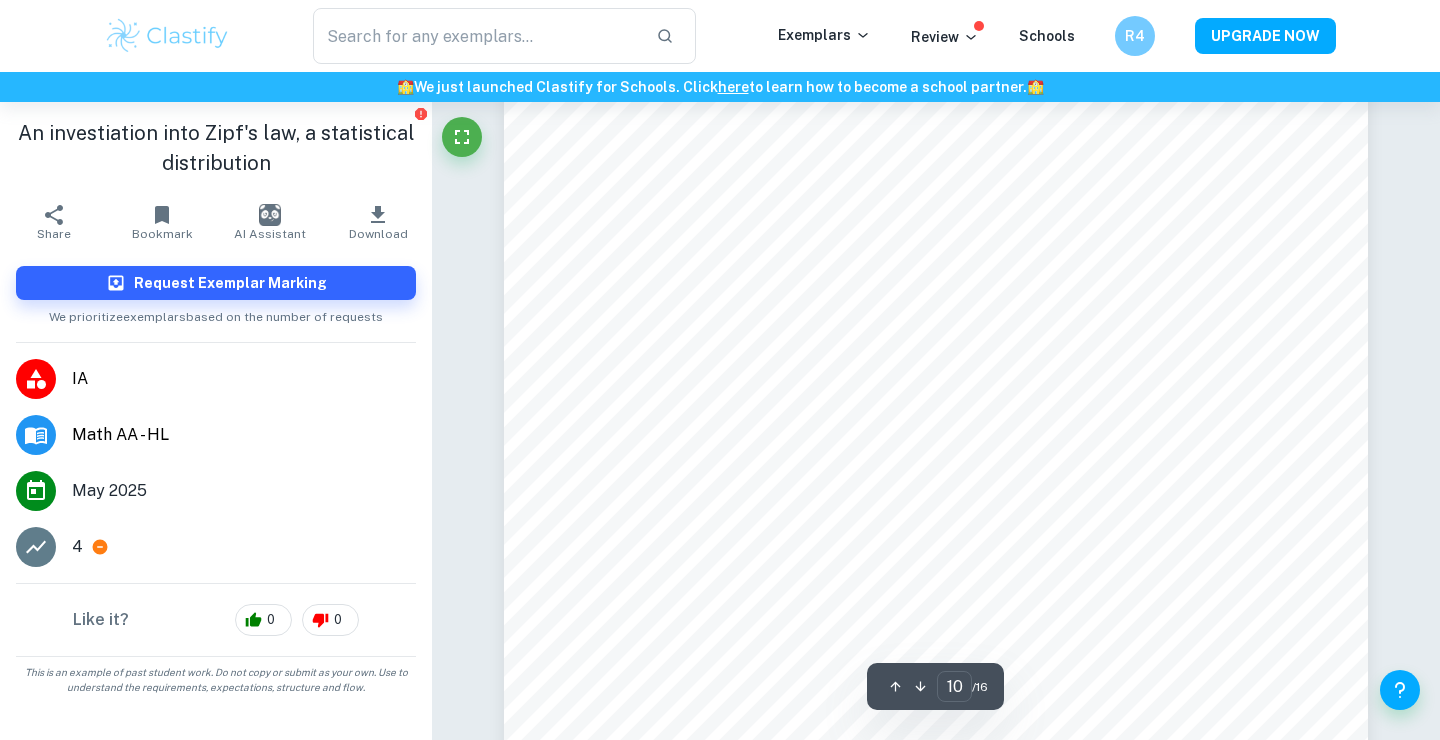type on "9" 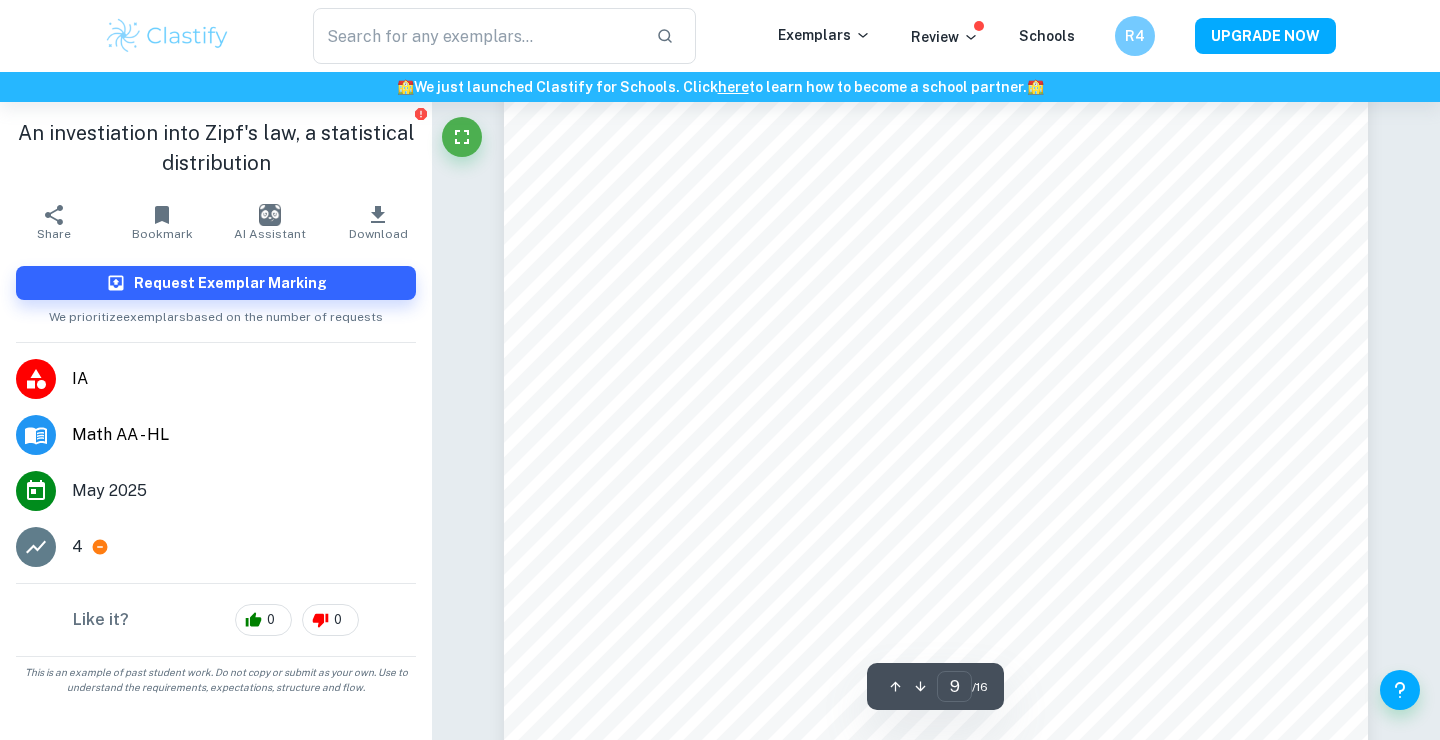 scroll, scrollTop: 10517, scrollLeft: 0, axis: vertical 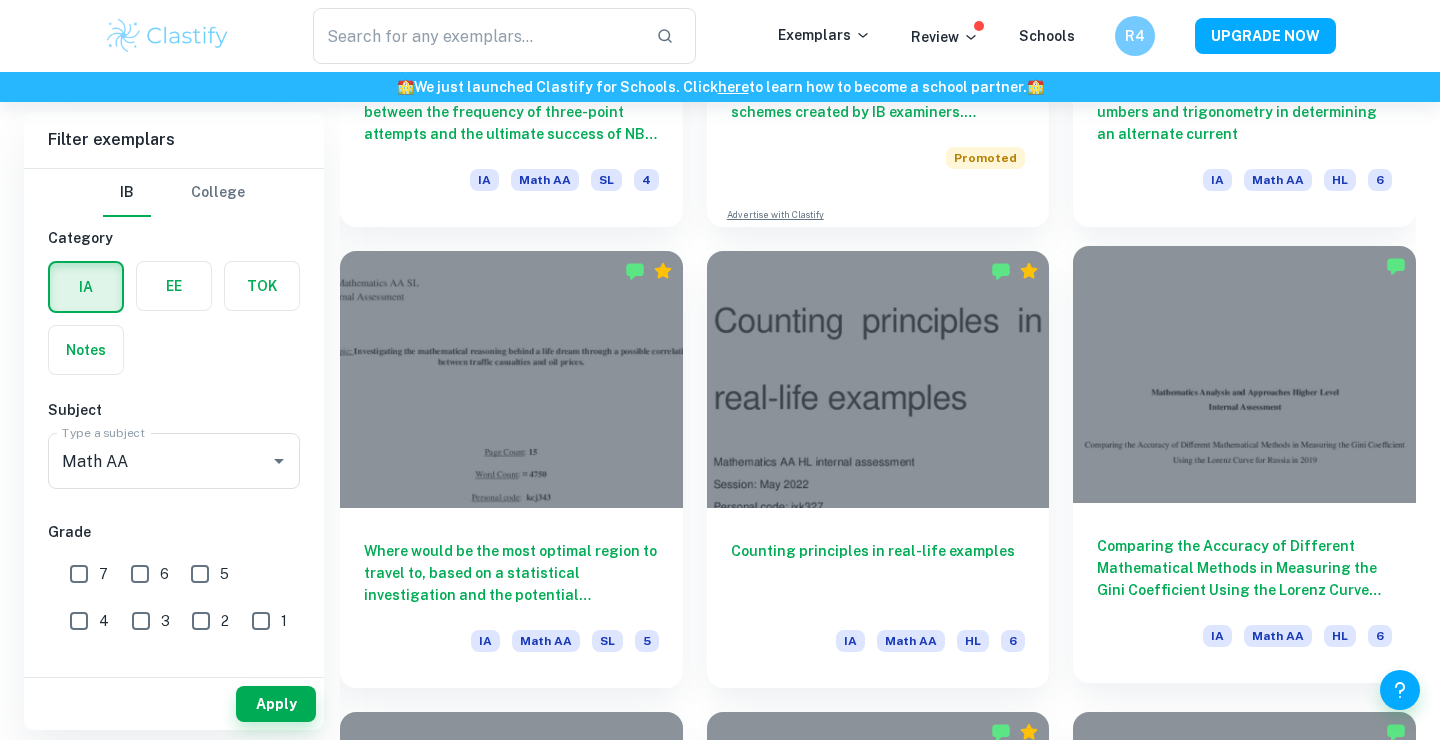 click at bounding box center [1244, 374] 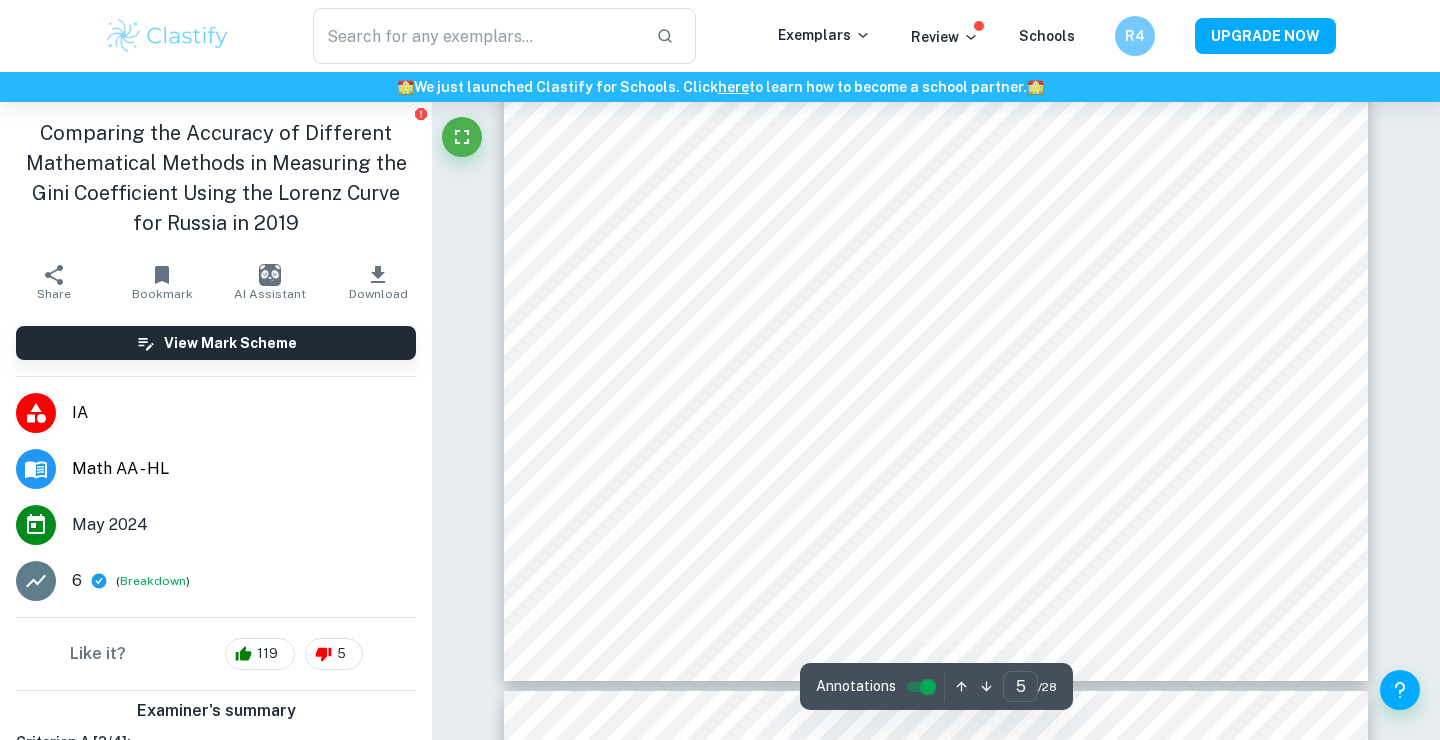 scroll, scrollTop: 5341, scrollLeft: 0, axis: vertical 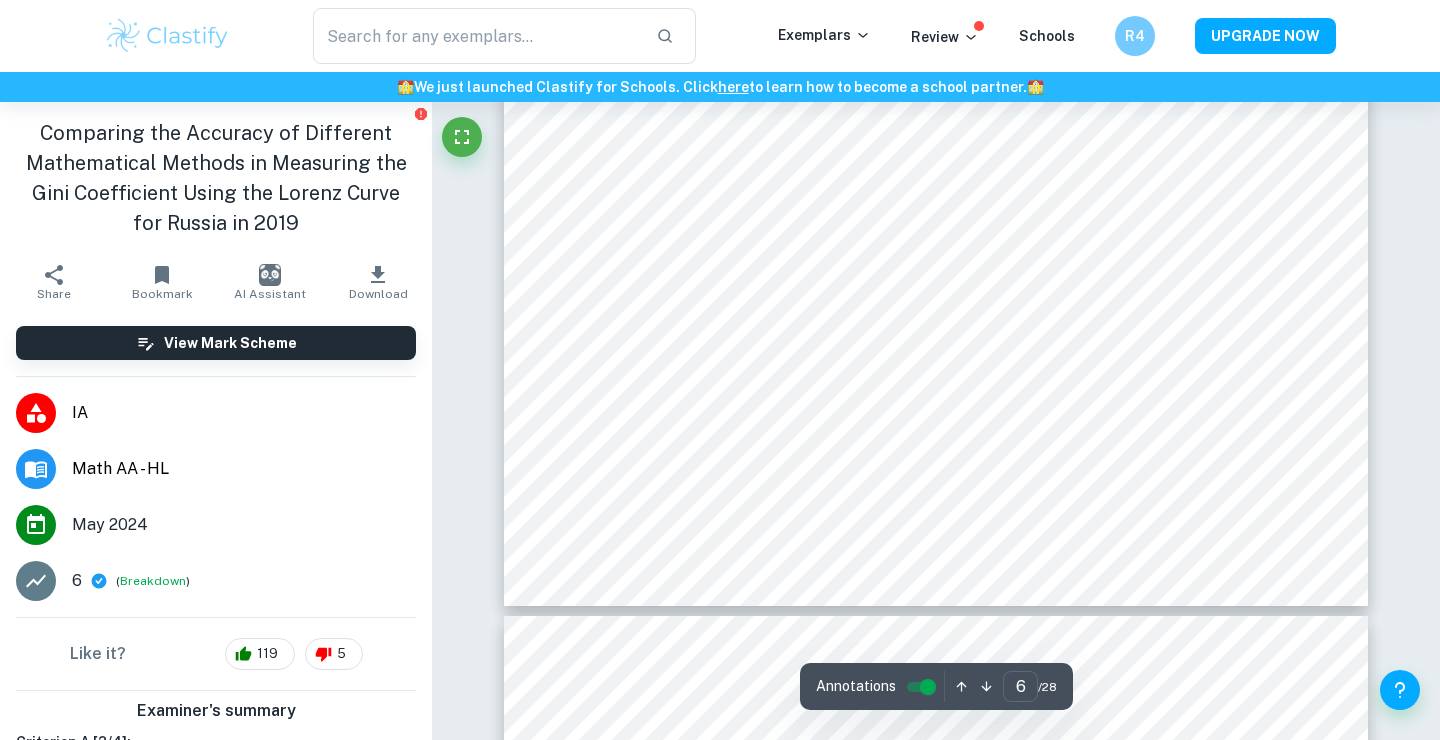 type on "7" 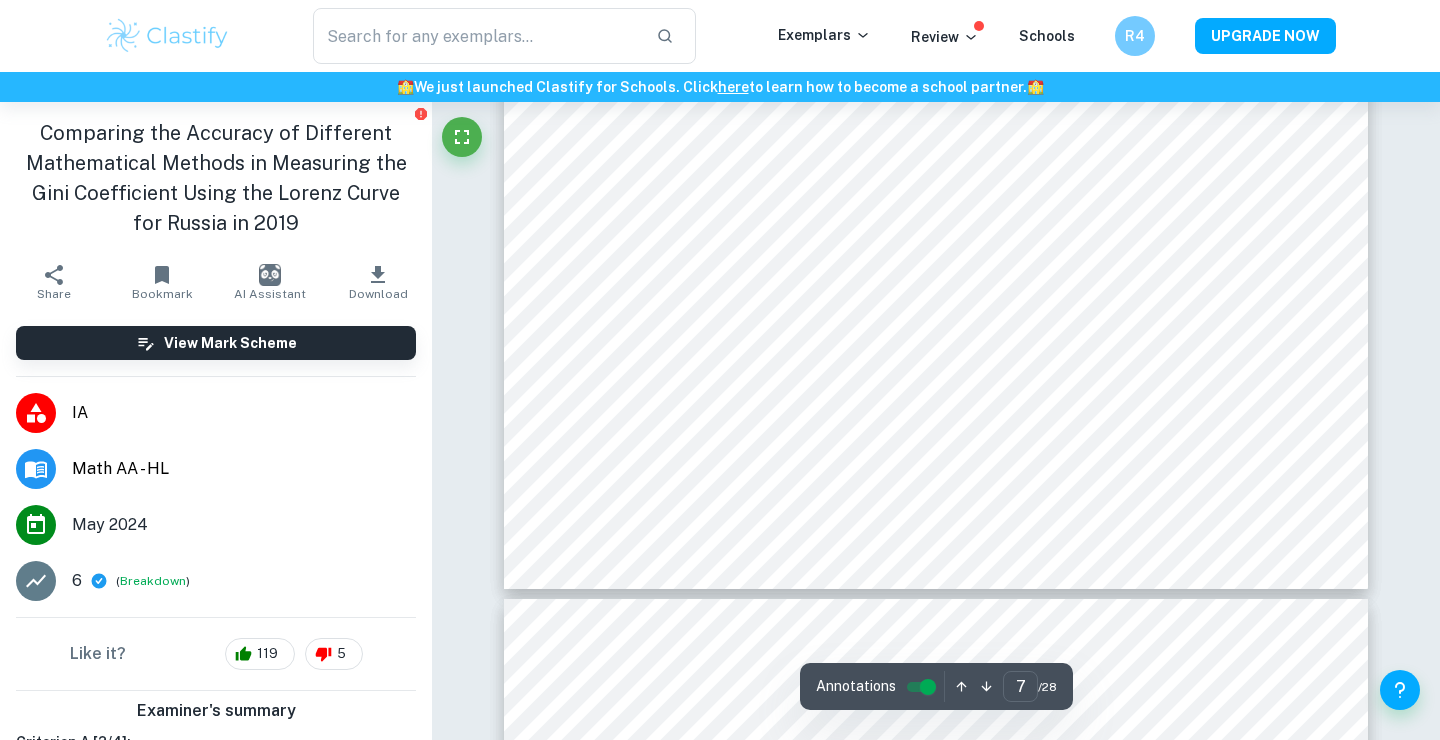 scroll, scrollTop: 7708, scrollLeft: 0, axis: vertical 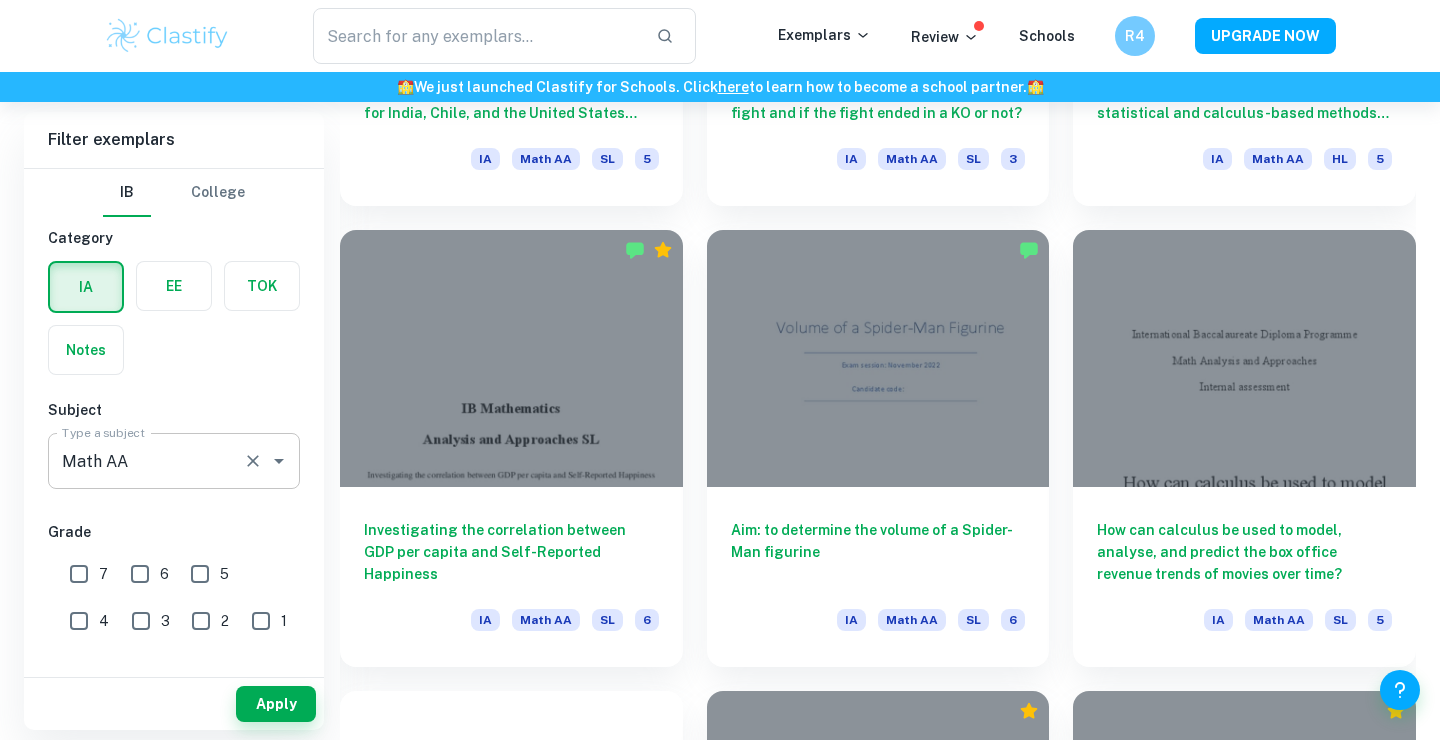 click on "Math AA" at bounding box center (146, 461) 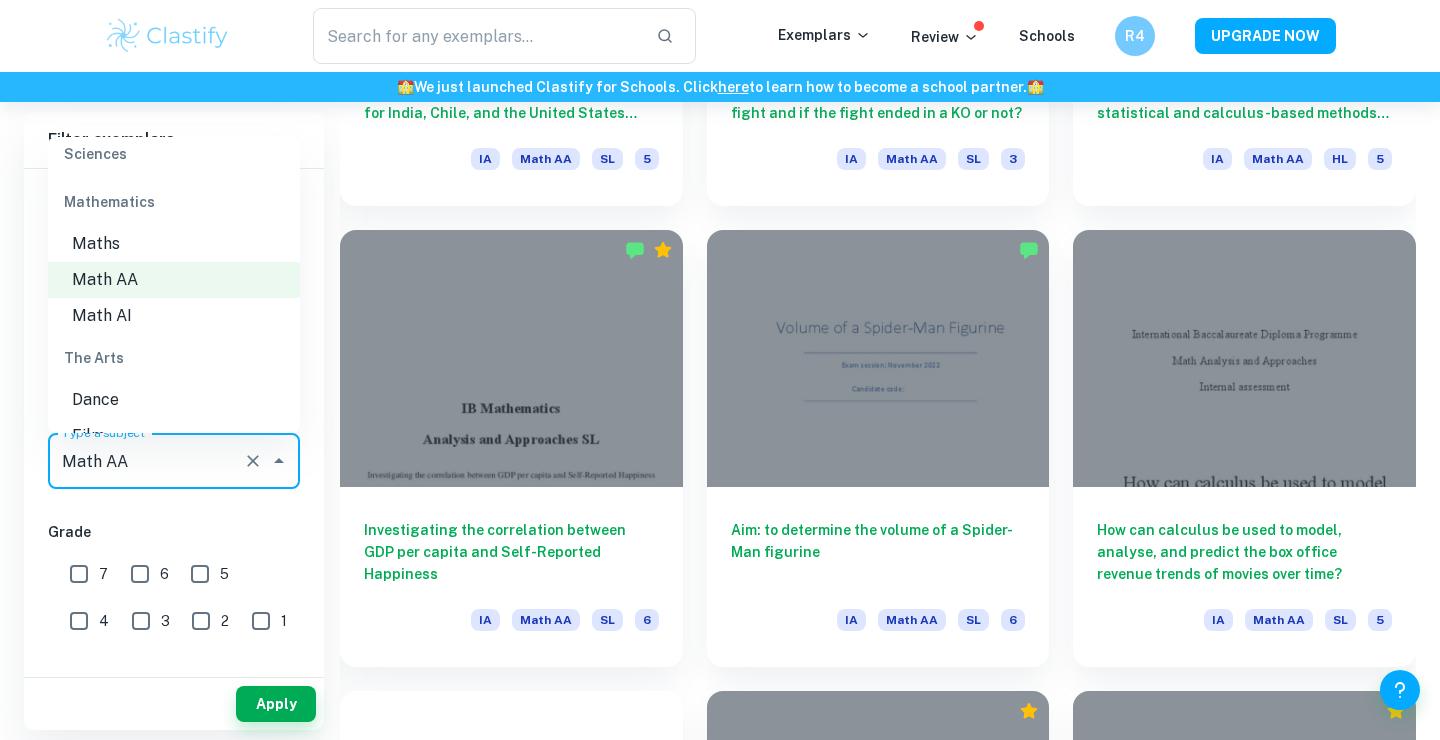 scroll, scrollTop: 2715, scrollLeft: 0, axis: vertical 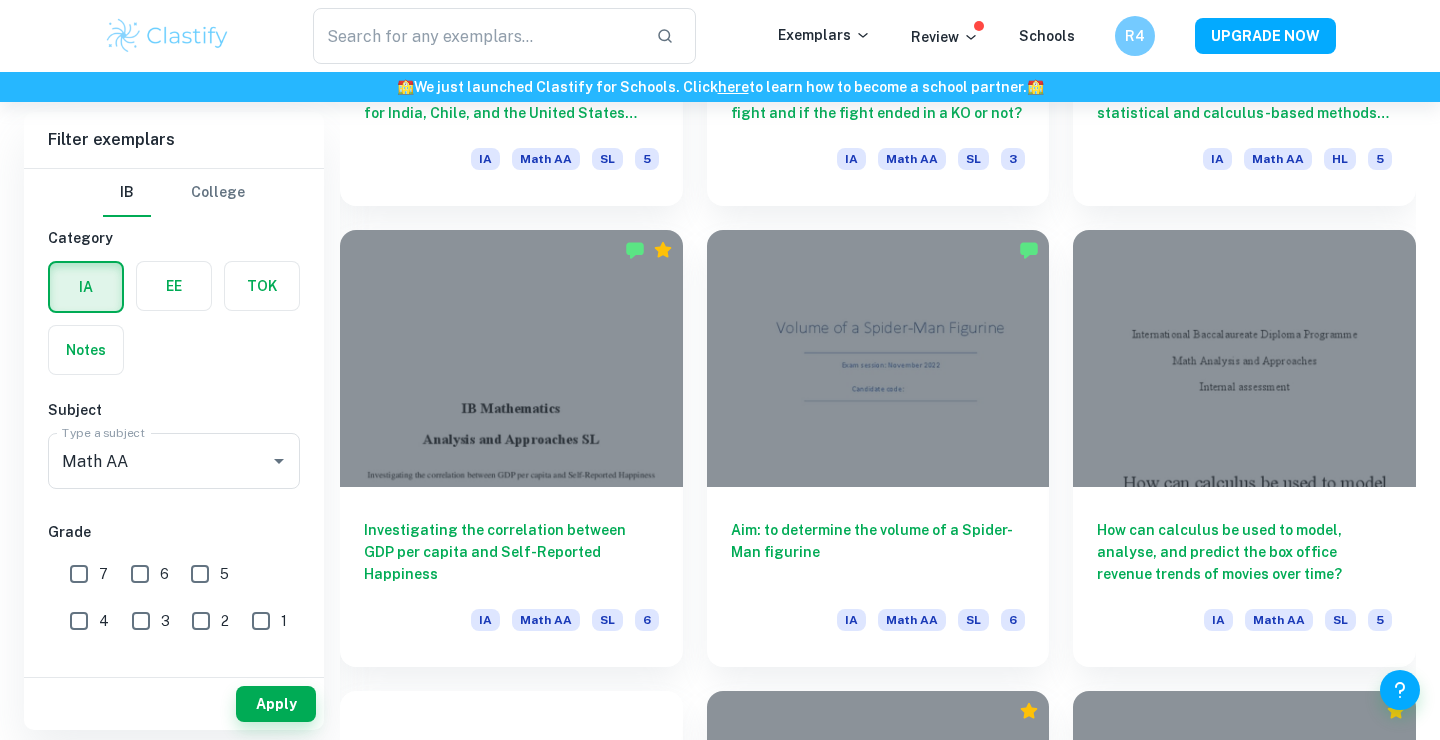 click on "IB College Category IA EE TOK Notes Subject Type a subject Math AA Type a subject Grade 7 6 5 4 3 2 1 Level HL SL Session May 2026 May 2025 November 2024 May 2024 November 2023 May 2023 November 2022 May 2022 November 2021 May 2021 Other" at bounding box center (174, 700) 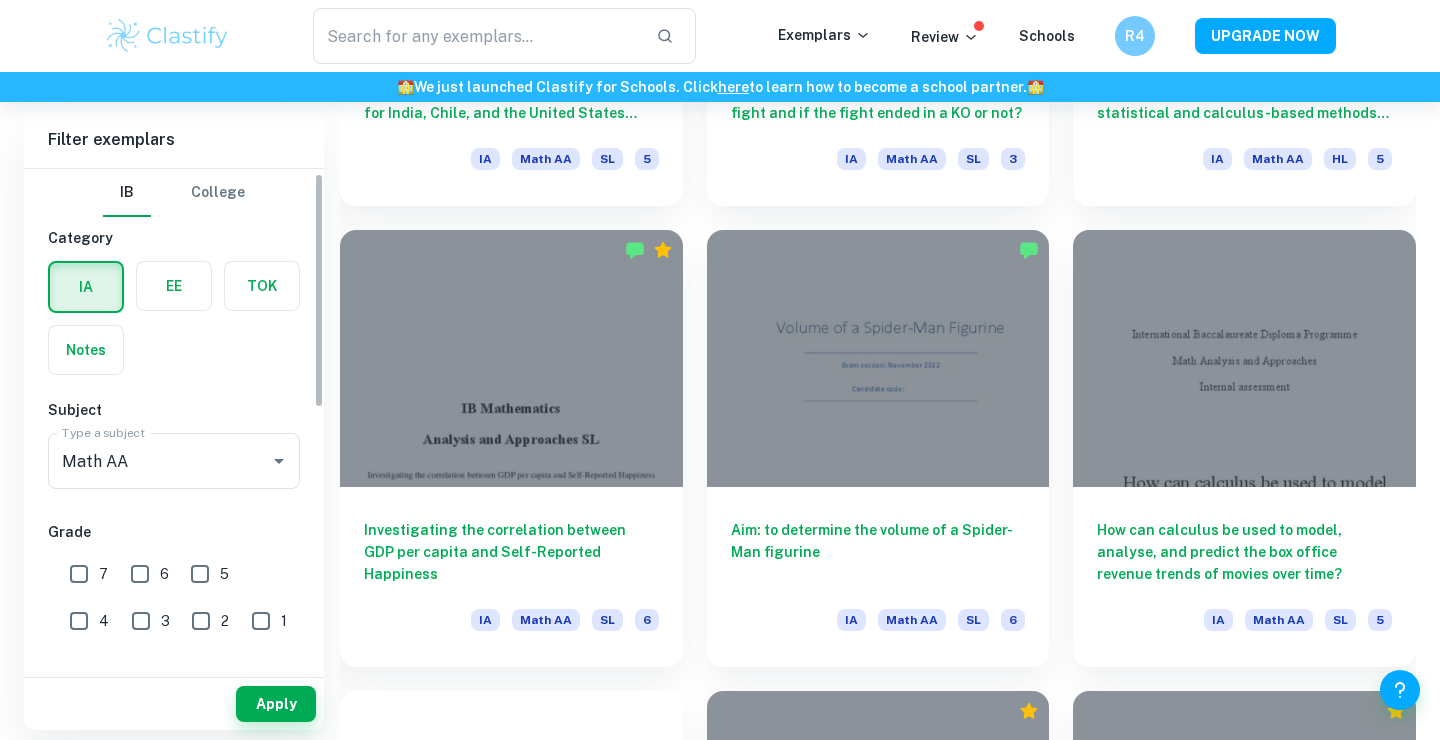 scroll, scrollTop: 162, scrollLeft: 0, axis: vertical 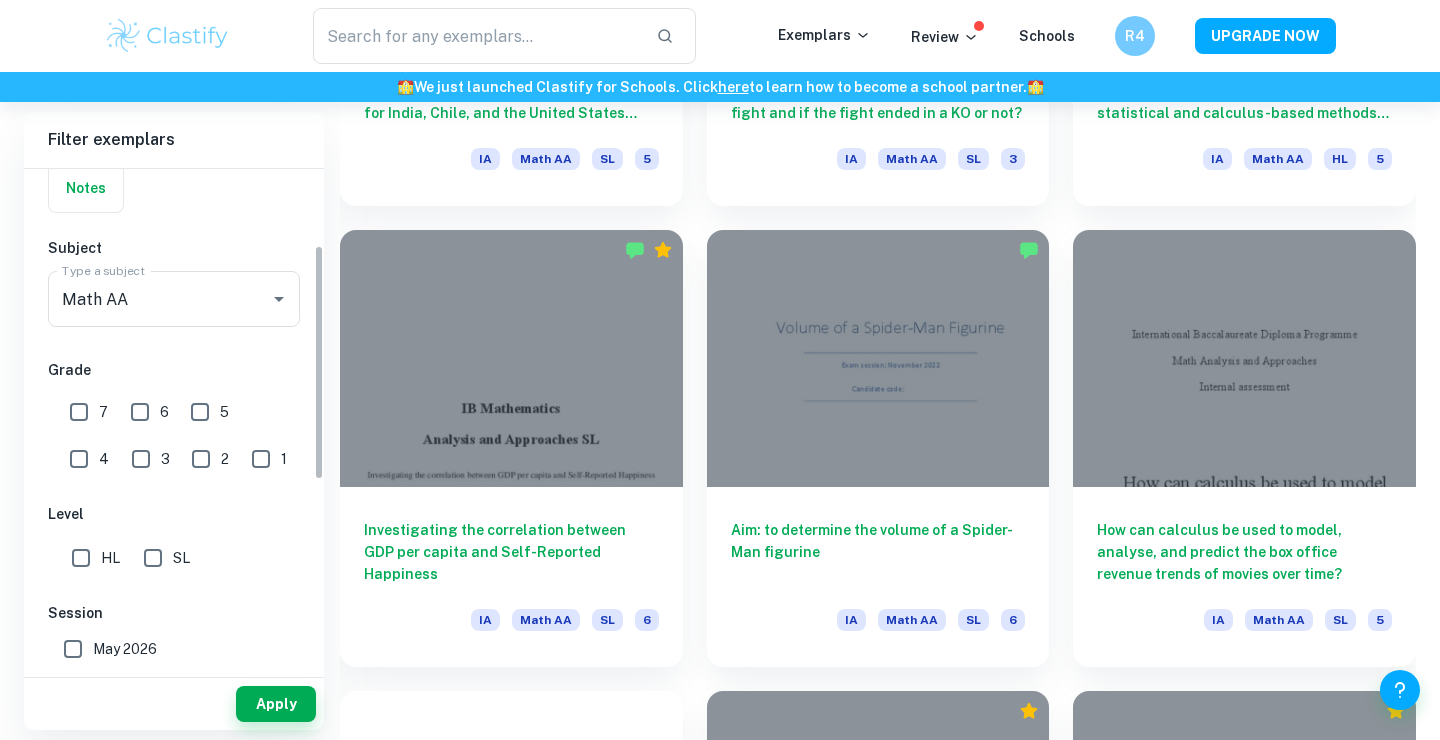 click on "HL" at bounding box center [81, 558] 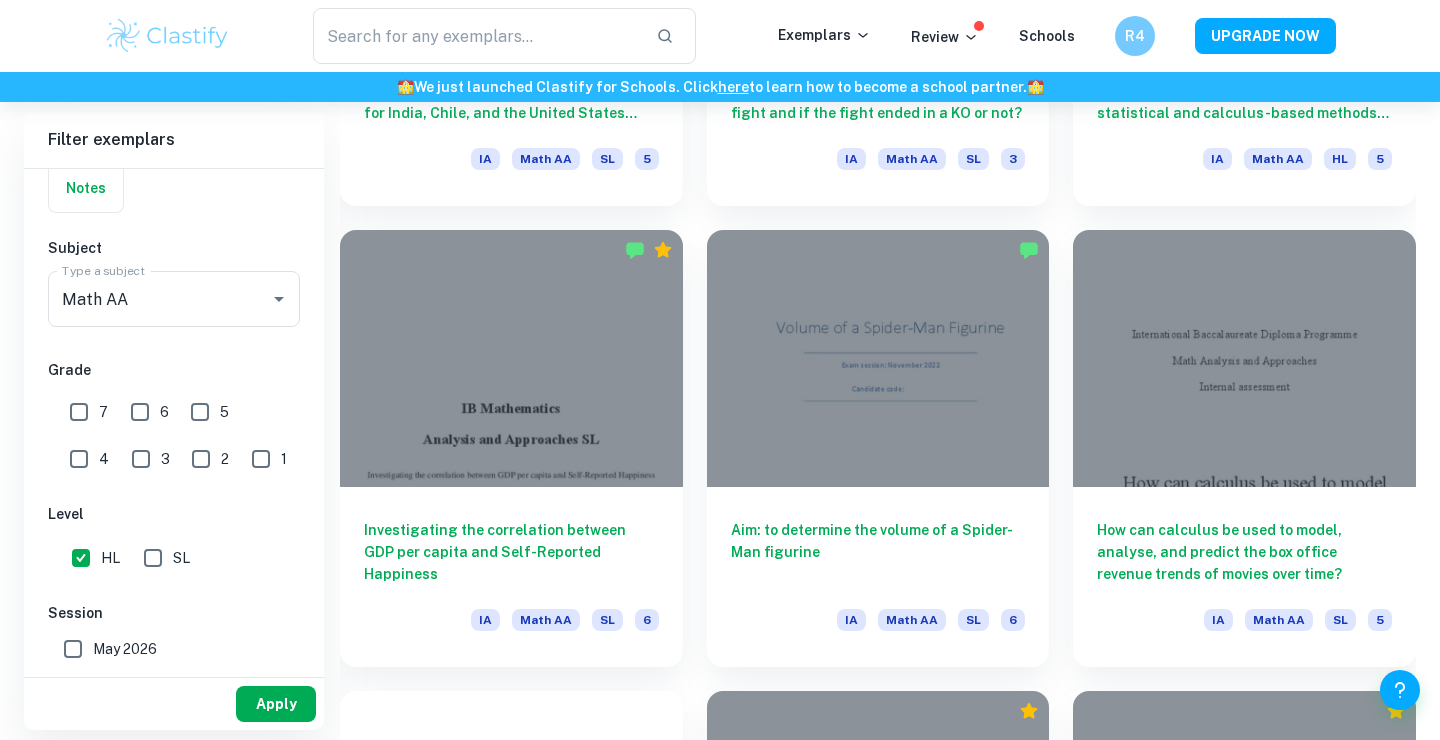 click on "Apply" at bounding box center (276, 704) 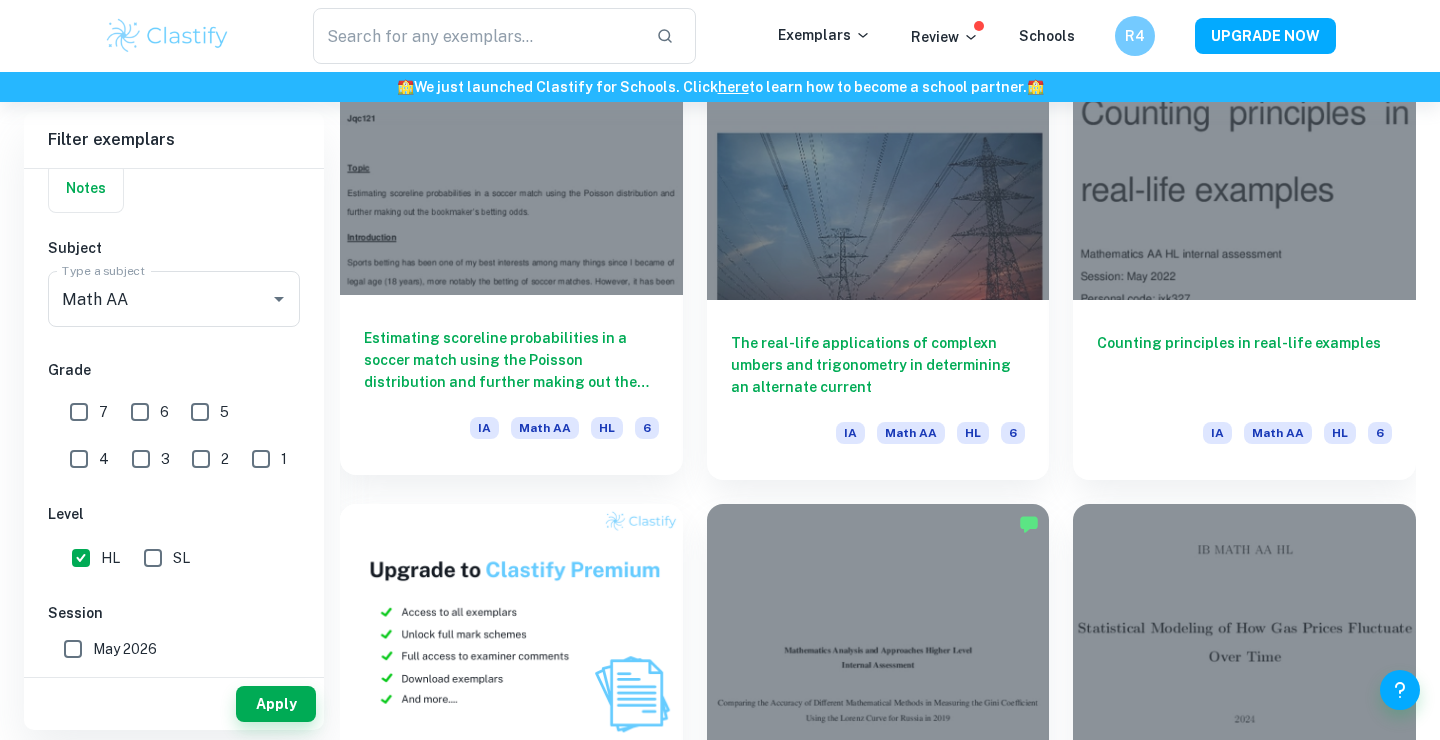 scroll, scrollTop: 1351, scrollLeft: 0, axis: vertical 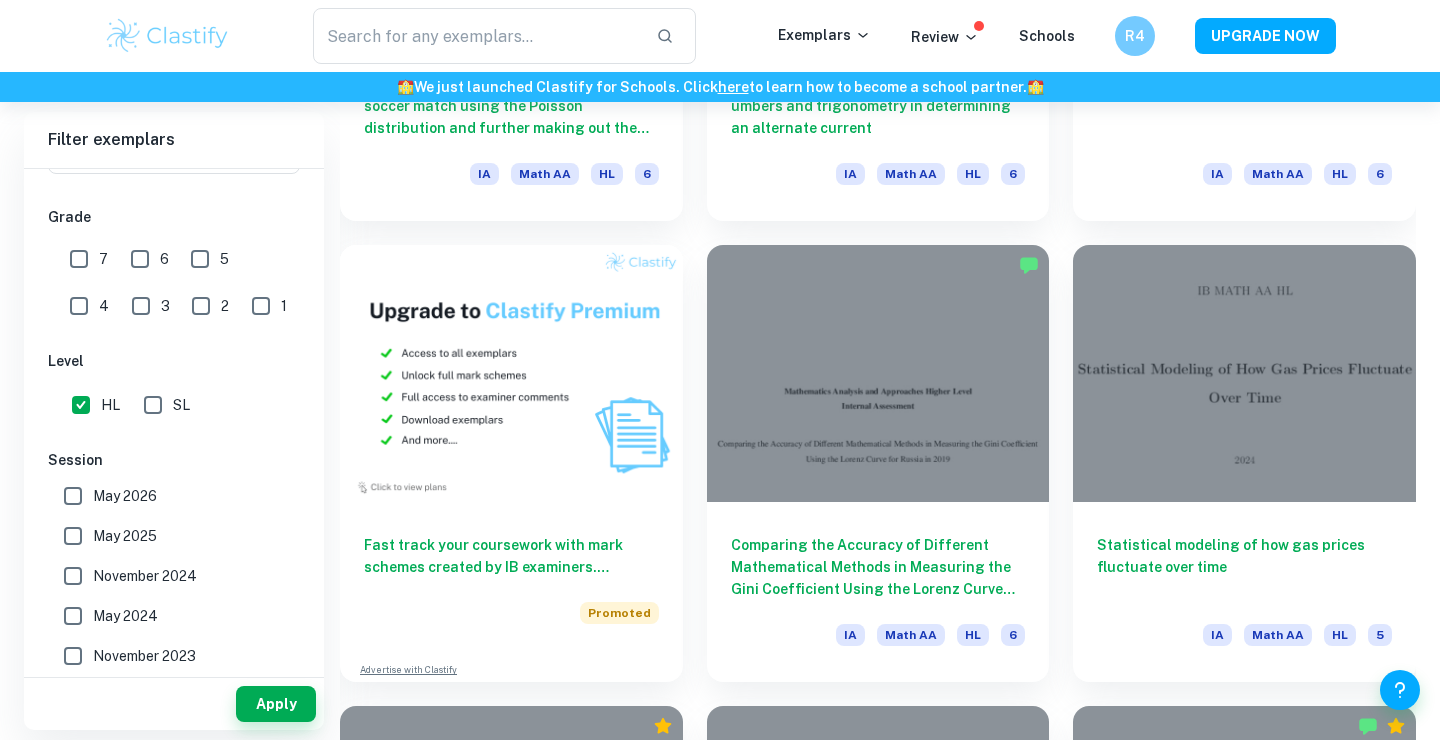 click on "7" at bounding box center (79, 259) 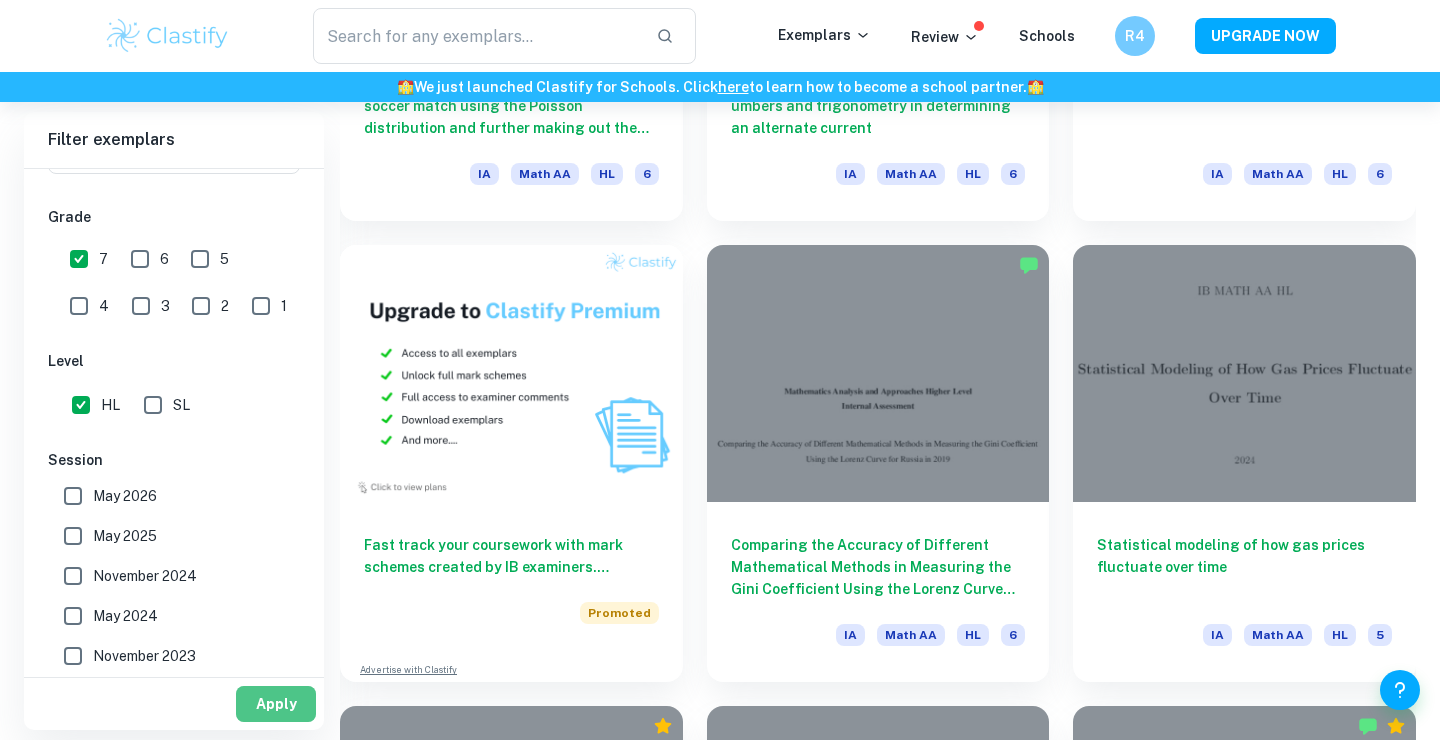 click on "Apply" at bounding box center (276, 704) 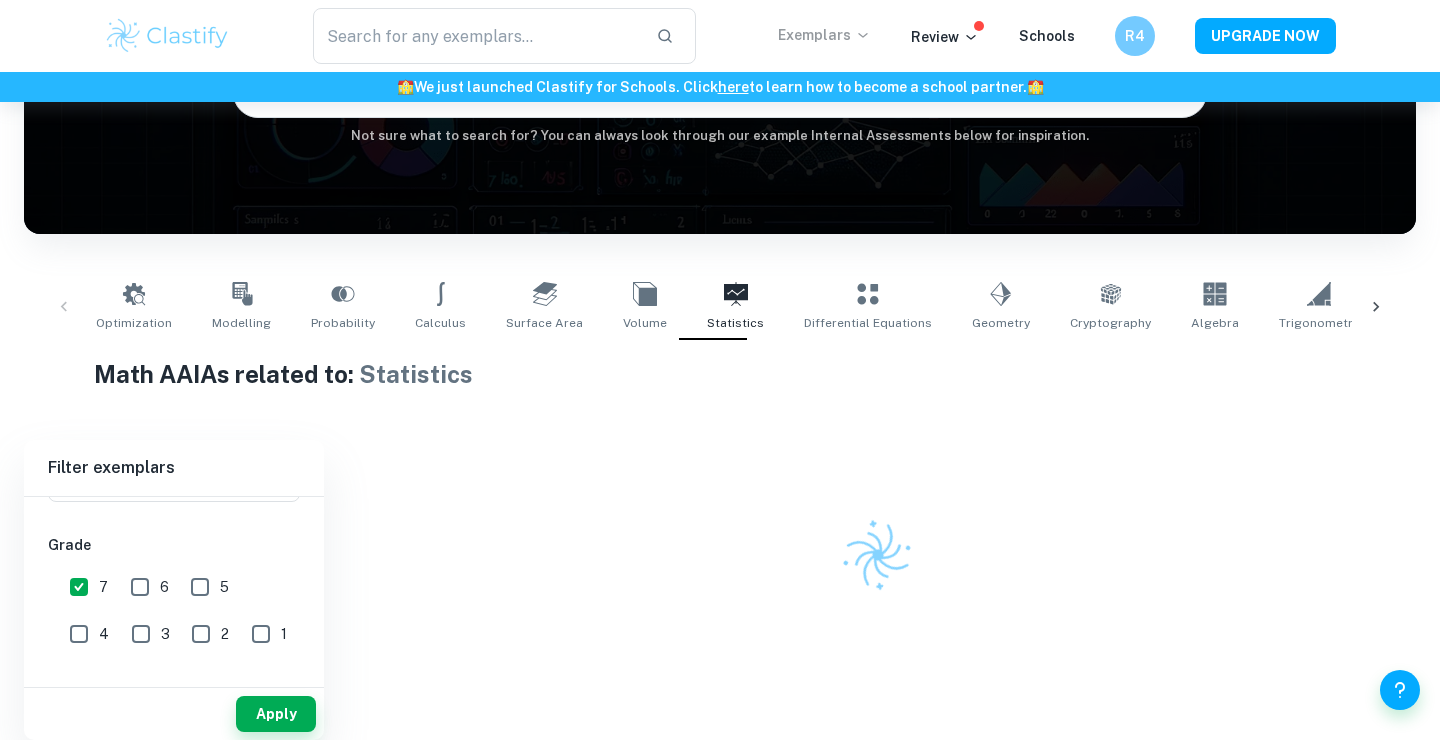 scroll, scrollTop: 236, scrollLeft: 0, axis: vertical 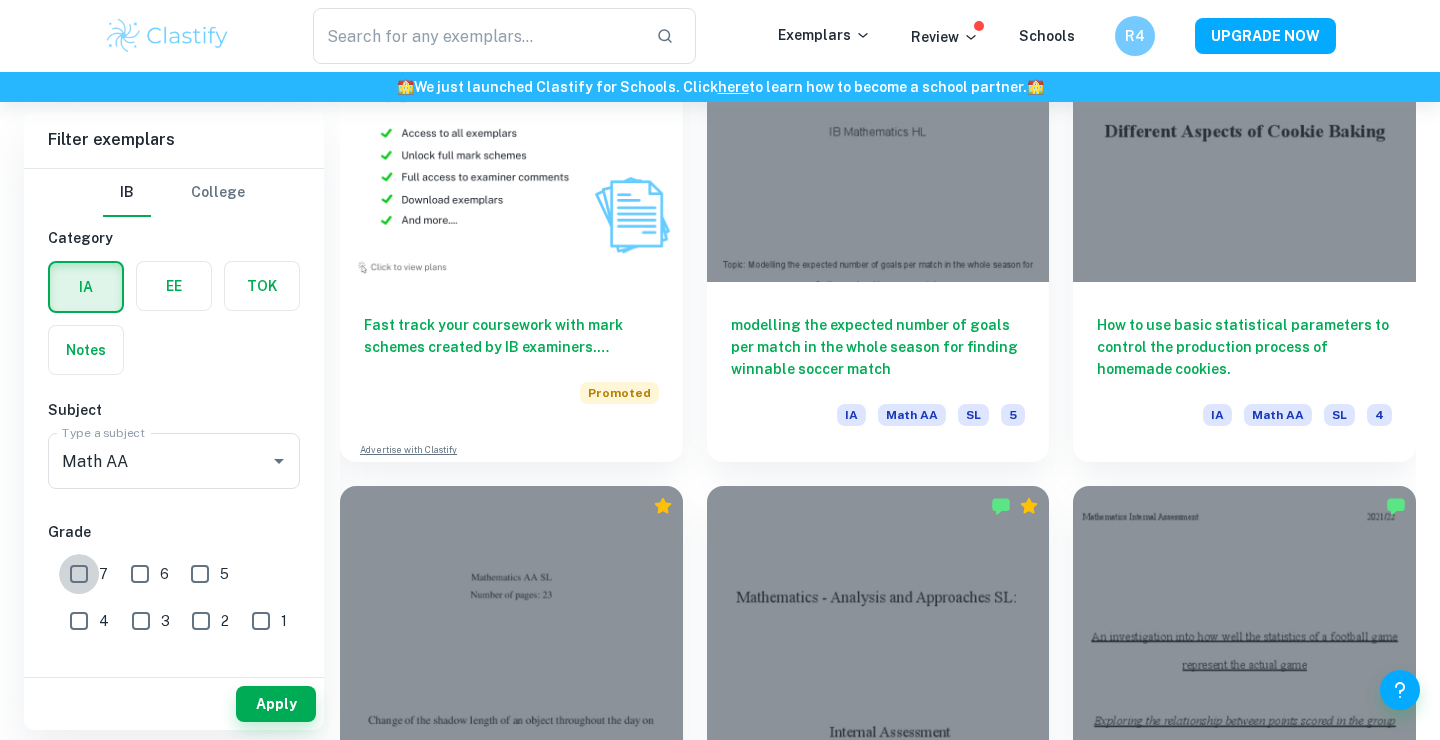 click on "7" at bounding box center (79, 574) 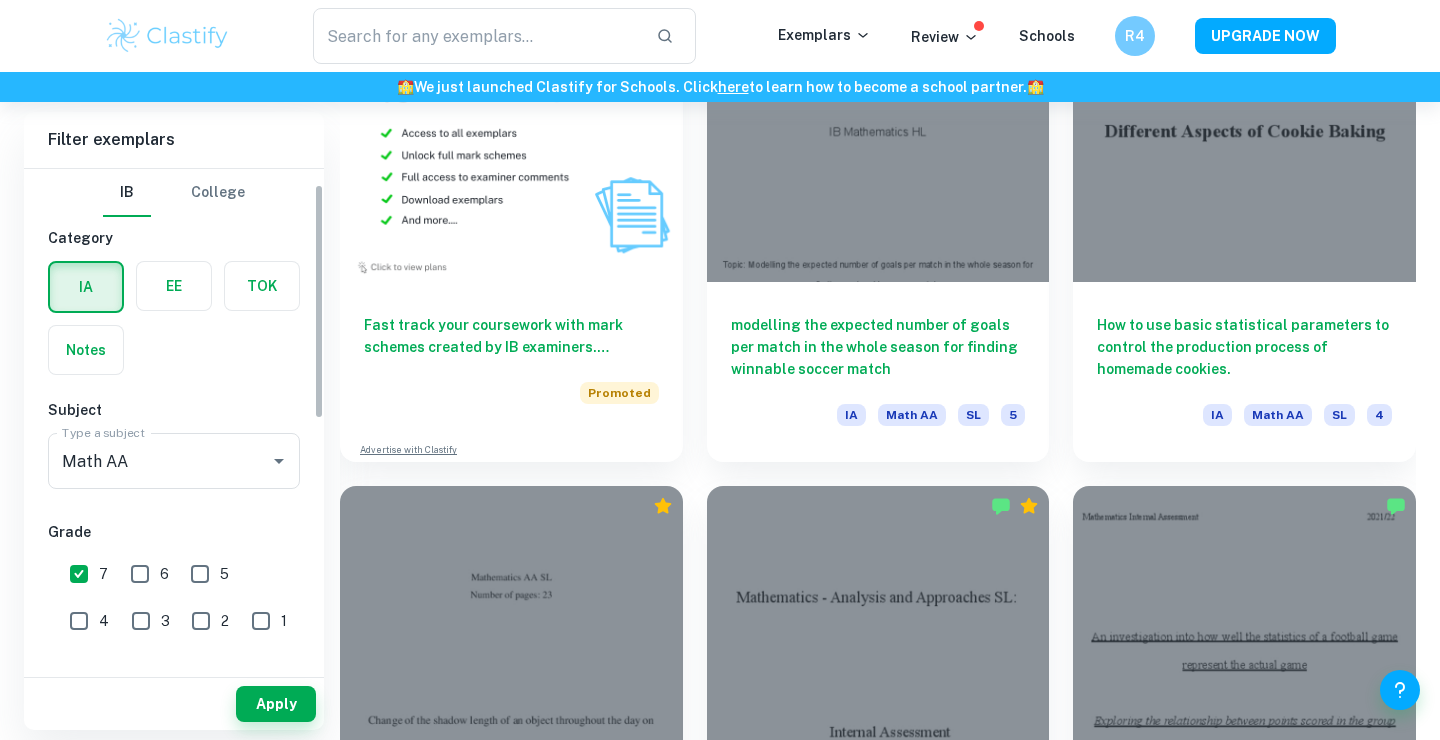 scroll, scrollTop: 114, scrollLeft: 0, axis: vertical 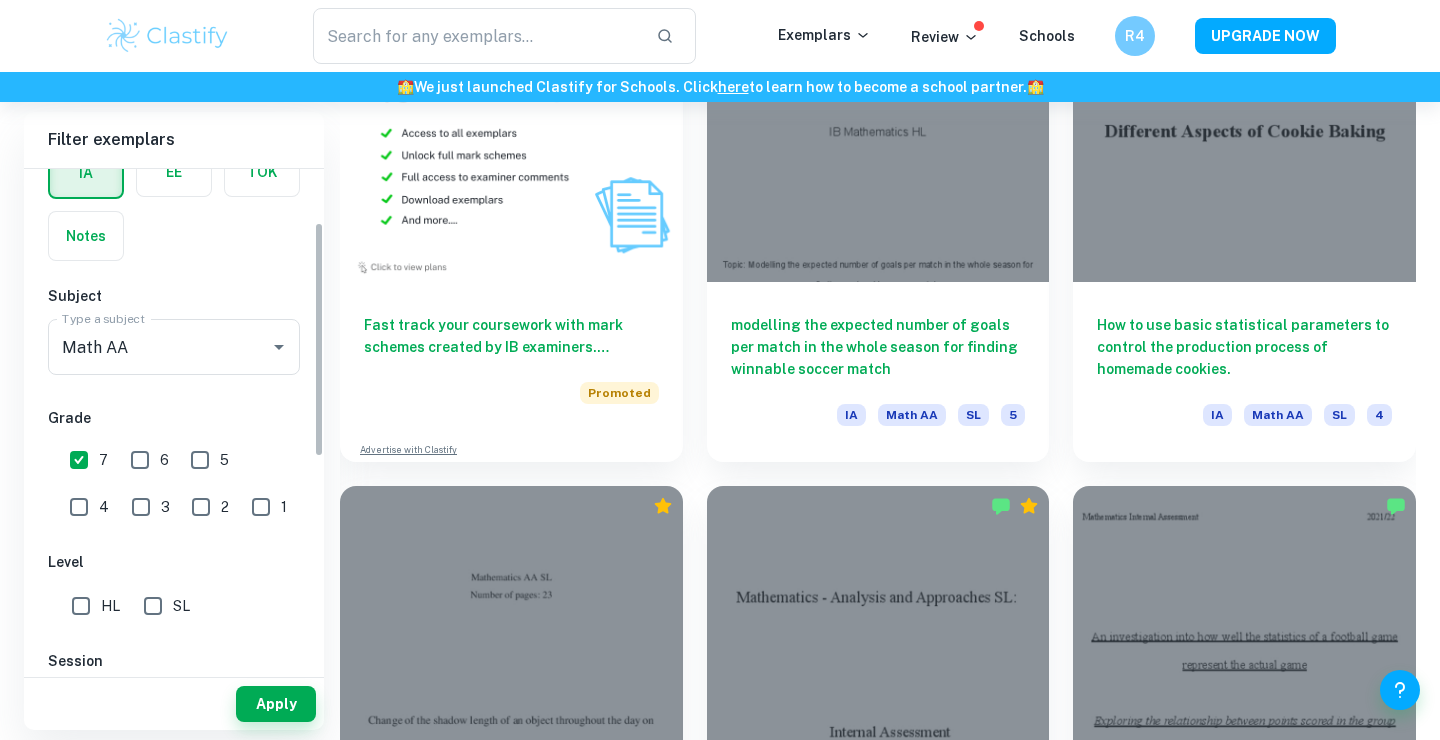 click on "HL" at bounding box center (81, 606) 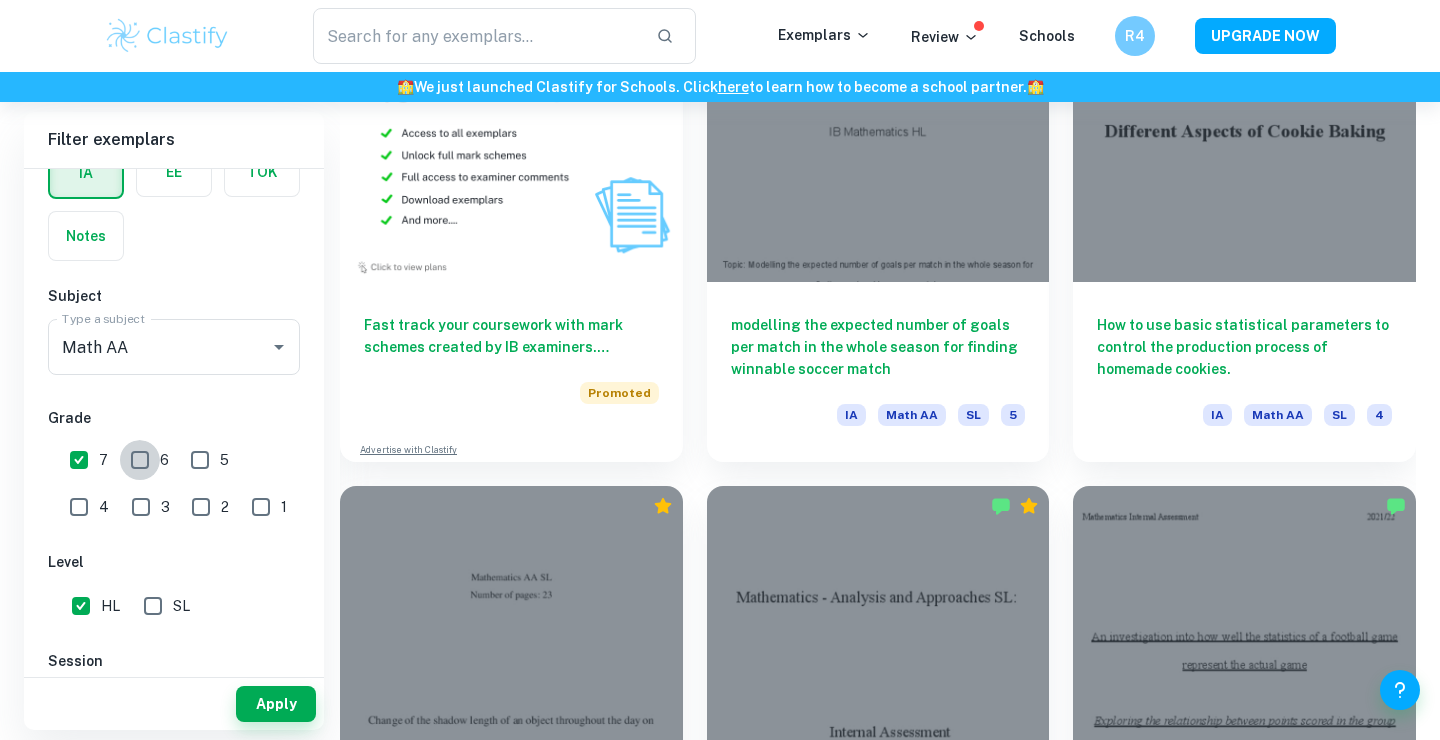 click on "6" at bounding box center (140, 460) 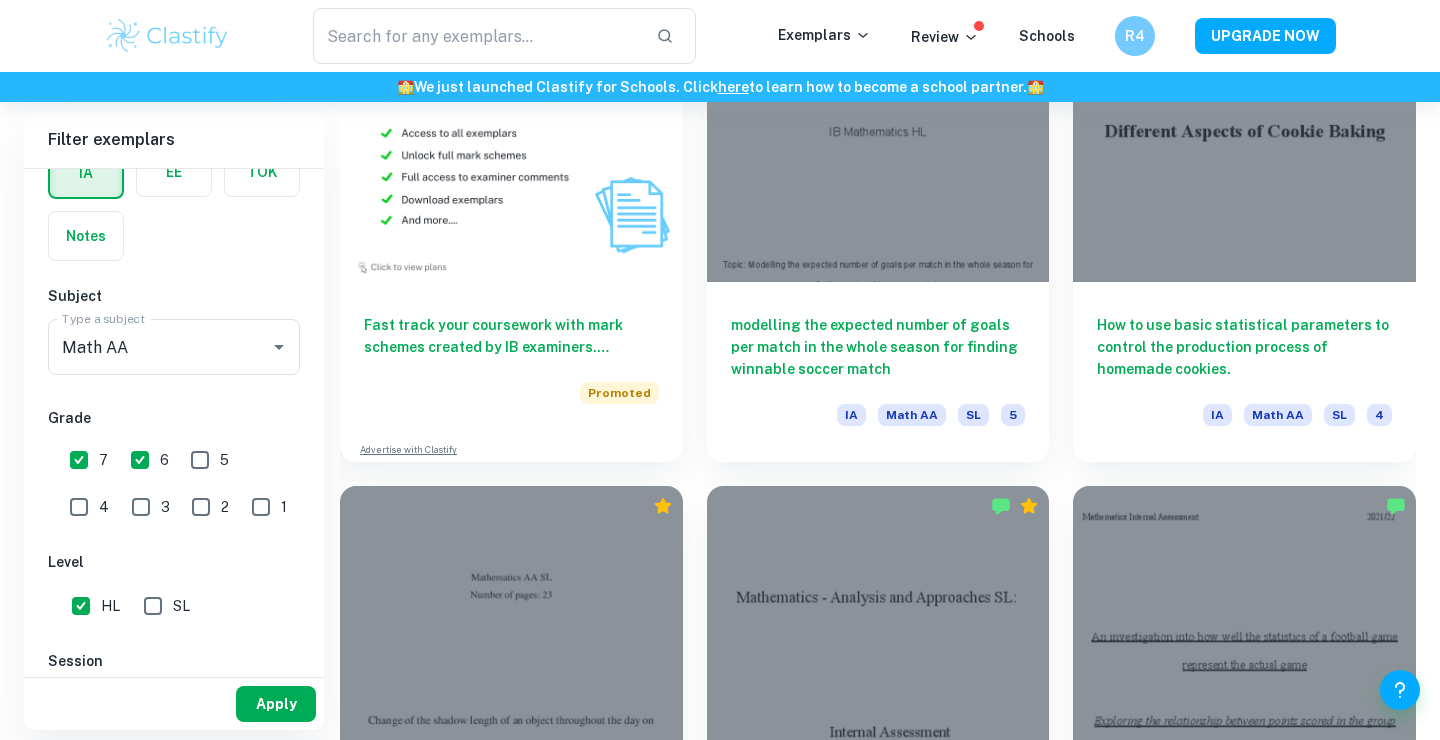 click on "Apply" at bounding box center [276, 704] 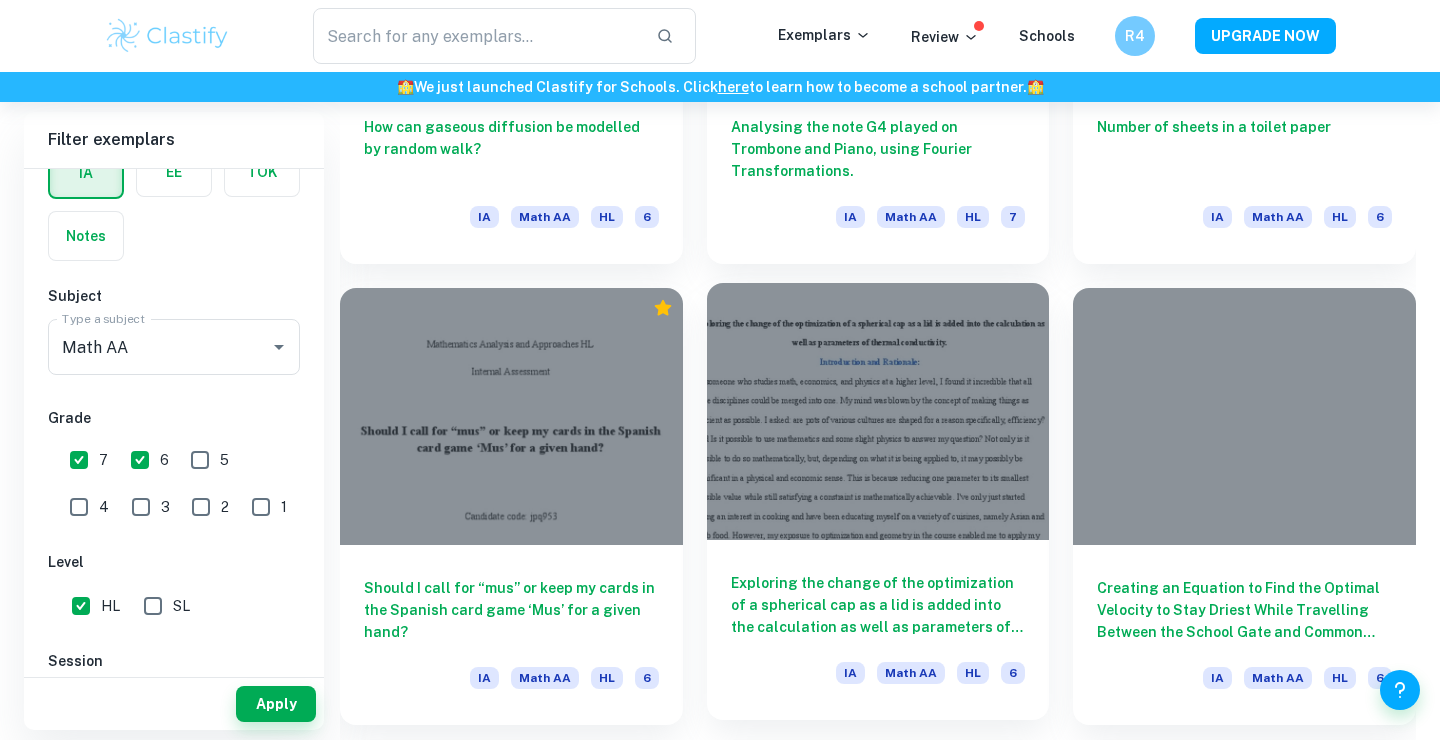 scroll, scrollTop: 11968, scrollLeft: 0, axis: vertical 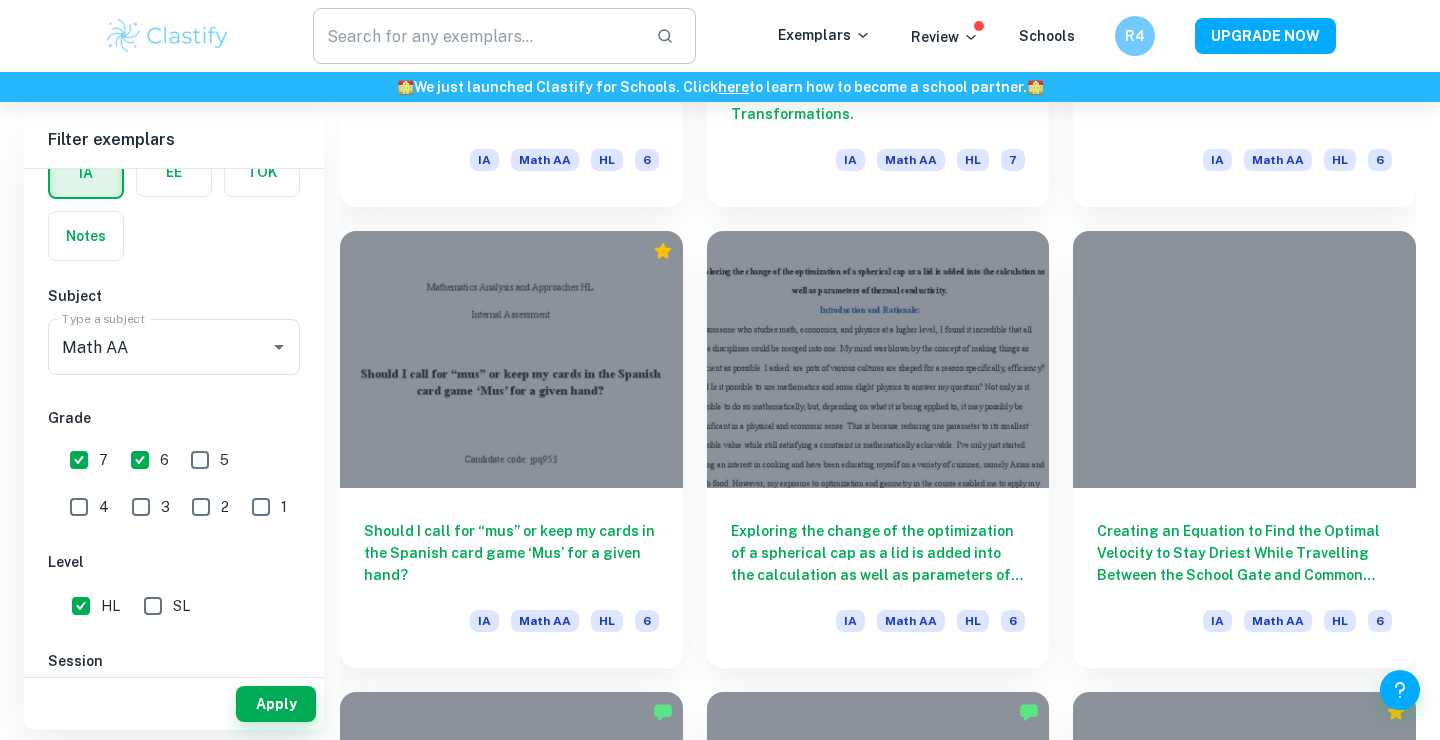 click at bounding box center [476, 36] 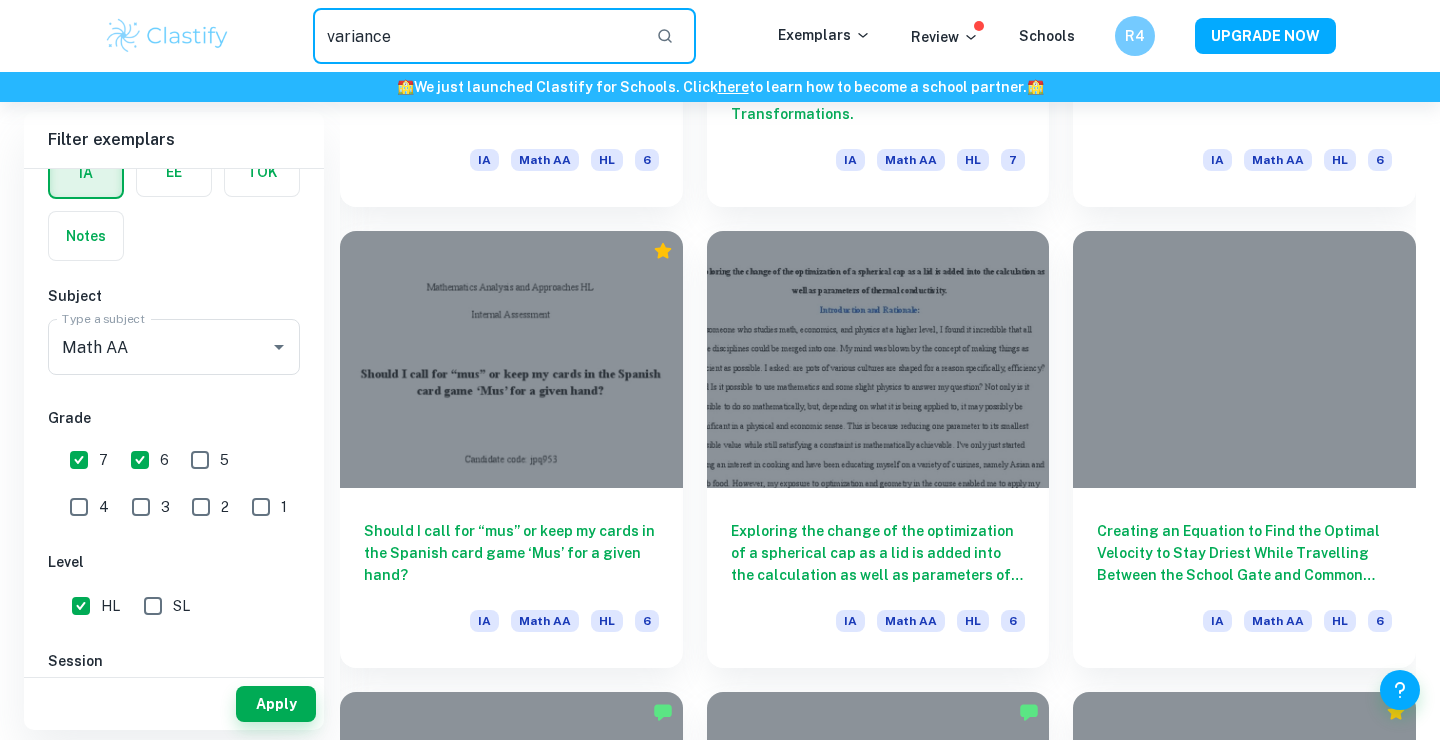 type on "variance" 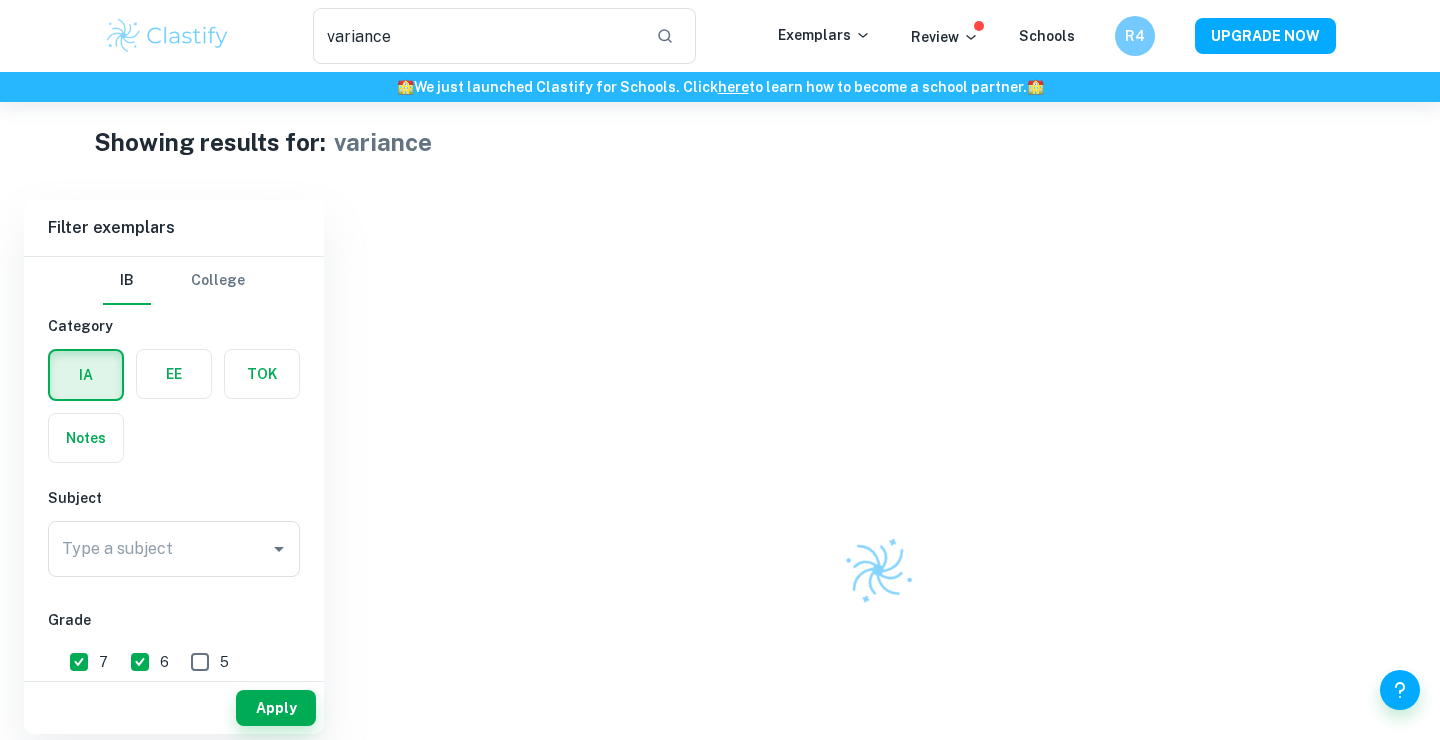 scroll, scrollTop: 30, scrollLeft: 0, axis: vertical 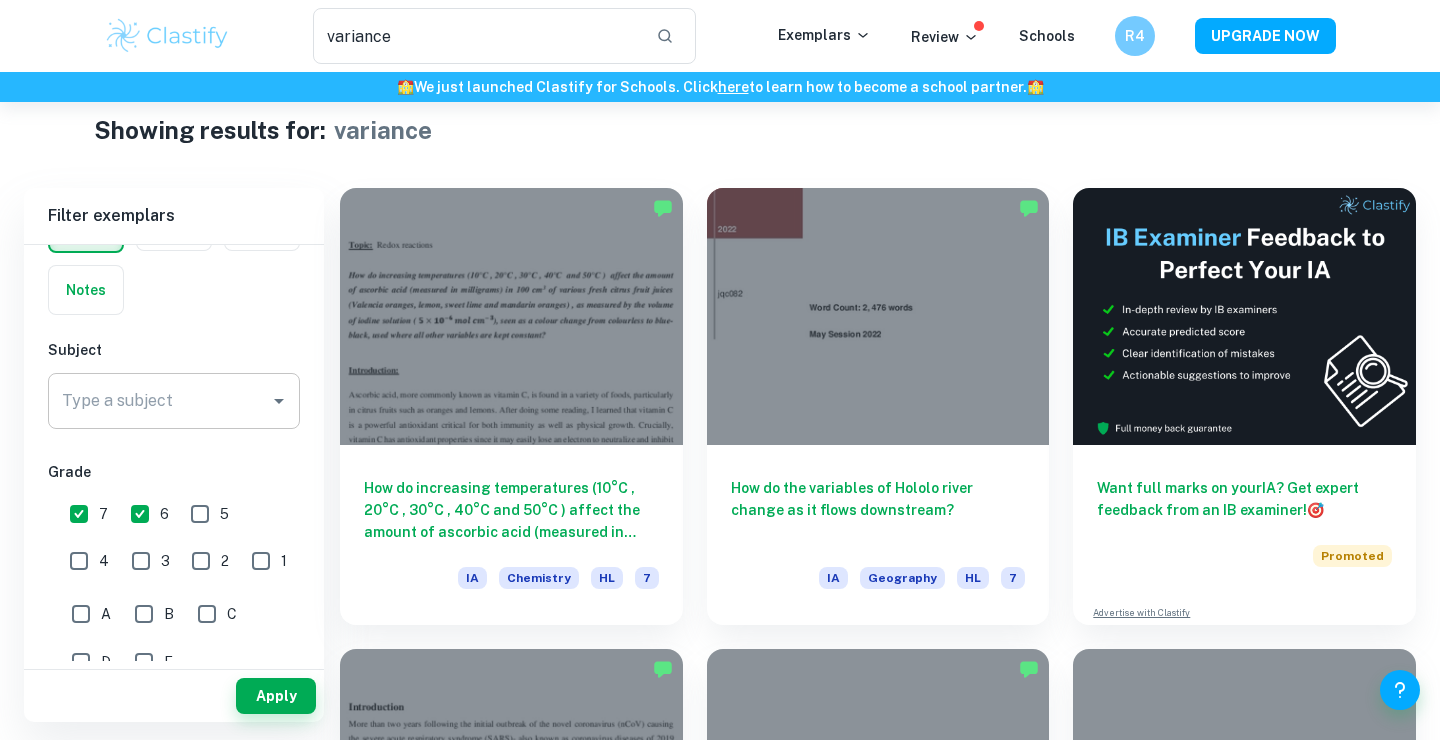 click on "Type a subject" at bounding box center [159, 401] 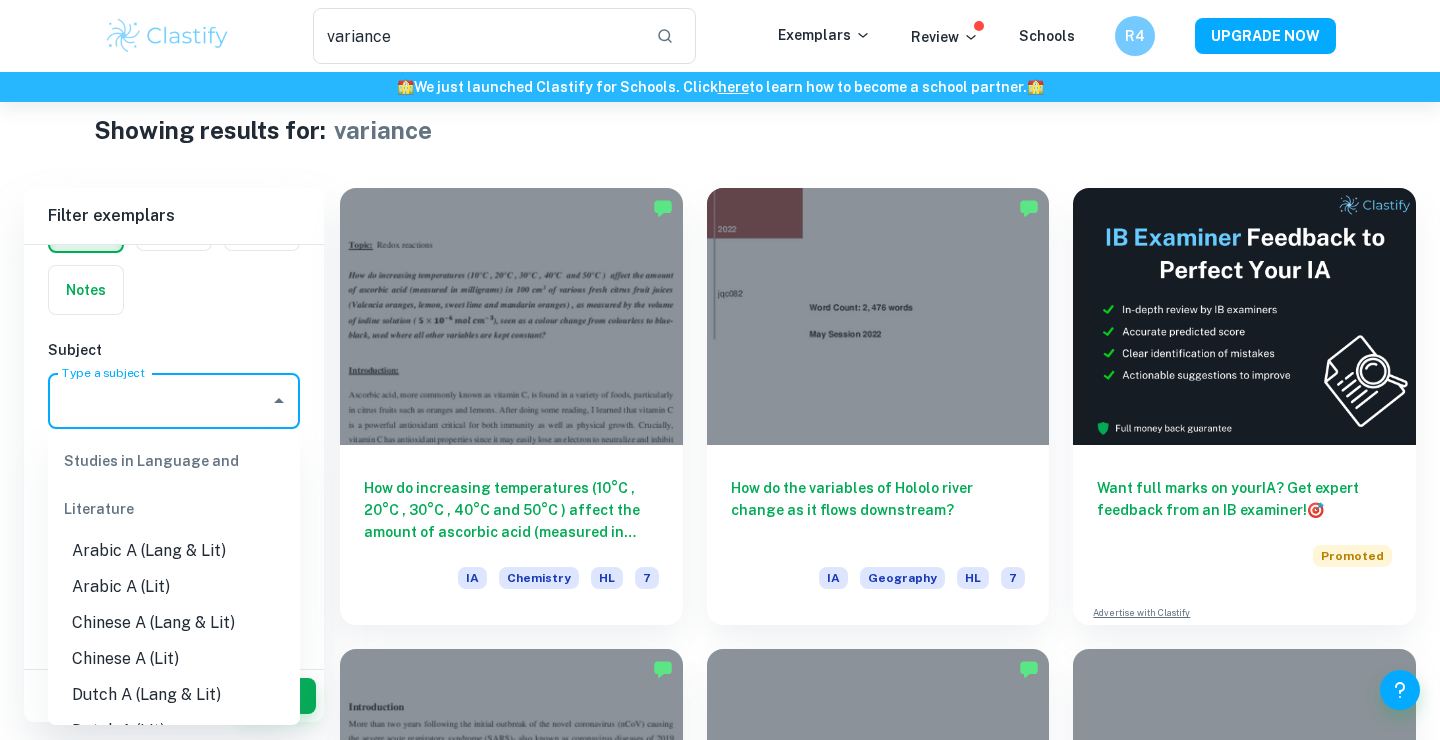 type on "n" 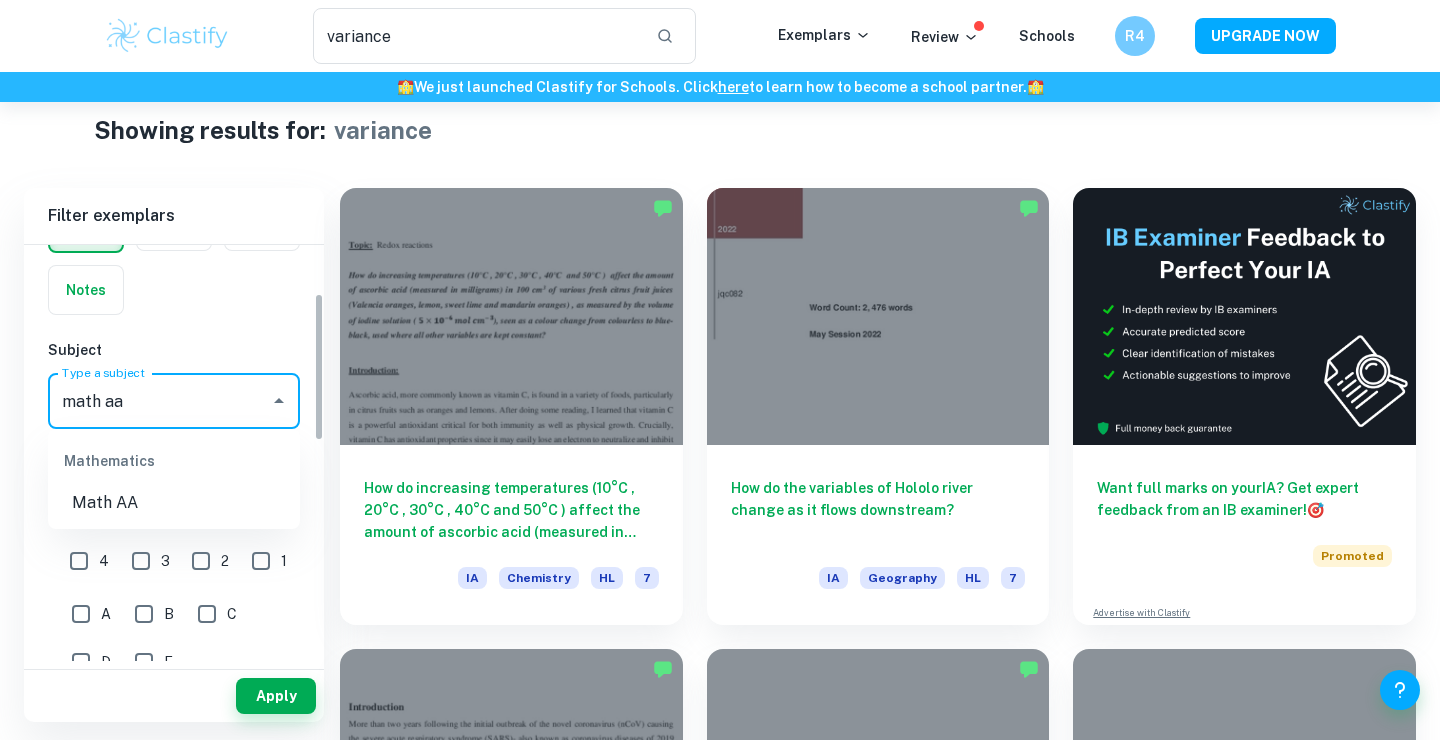 click on "Math AA" at bounding box center [174, 503] 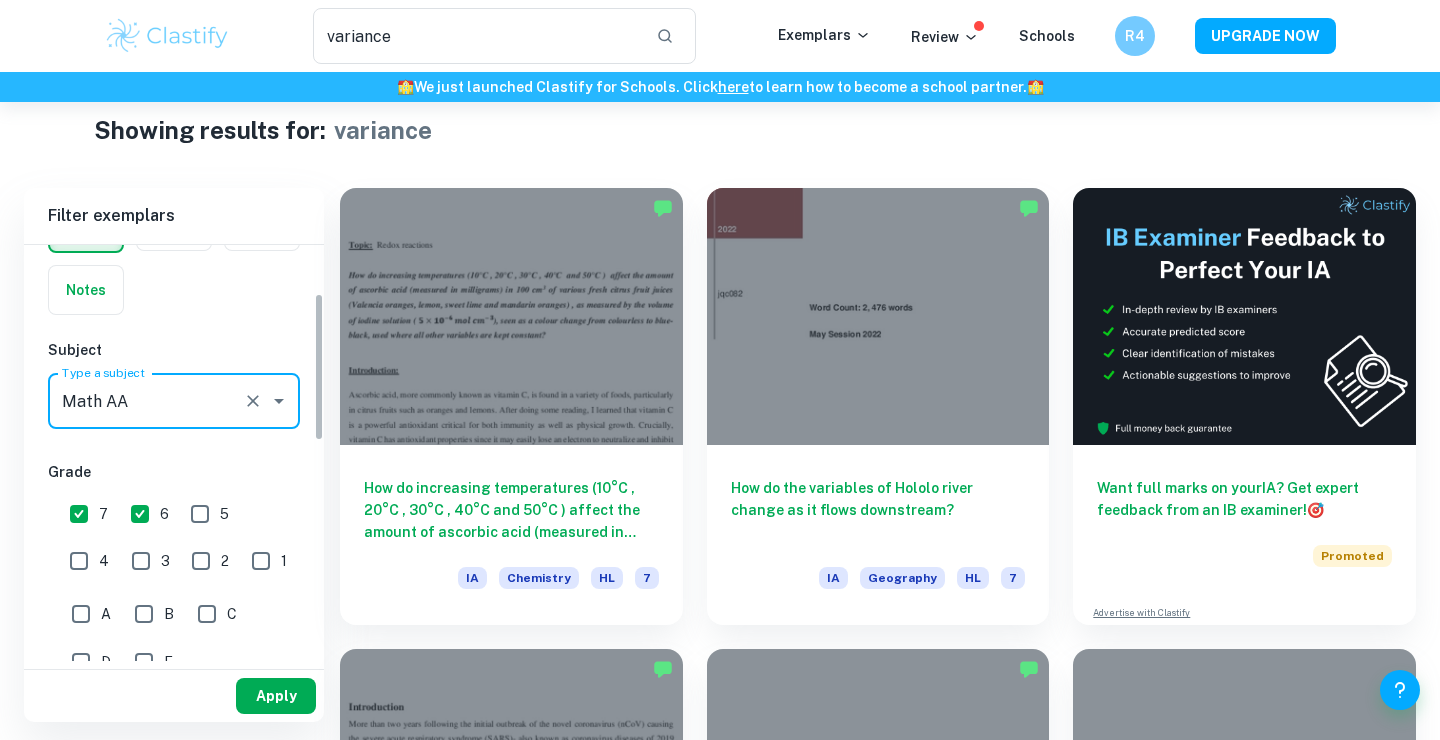click on "Apply" at bounding box center [276, 696] 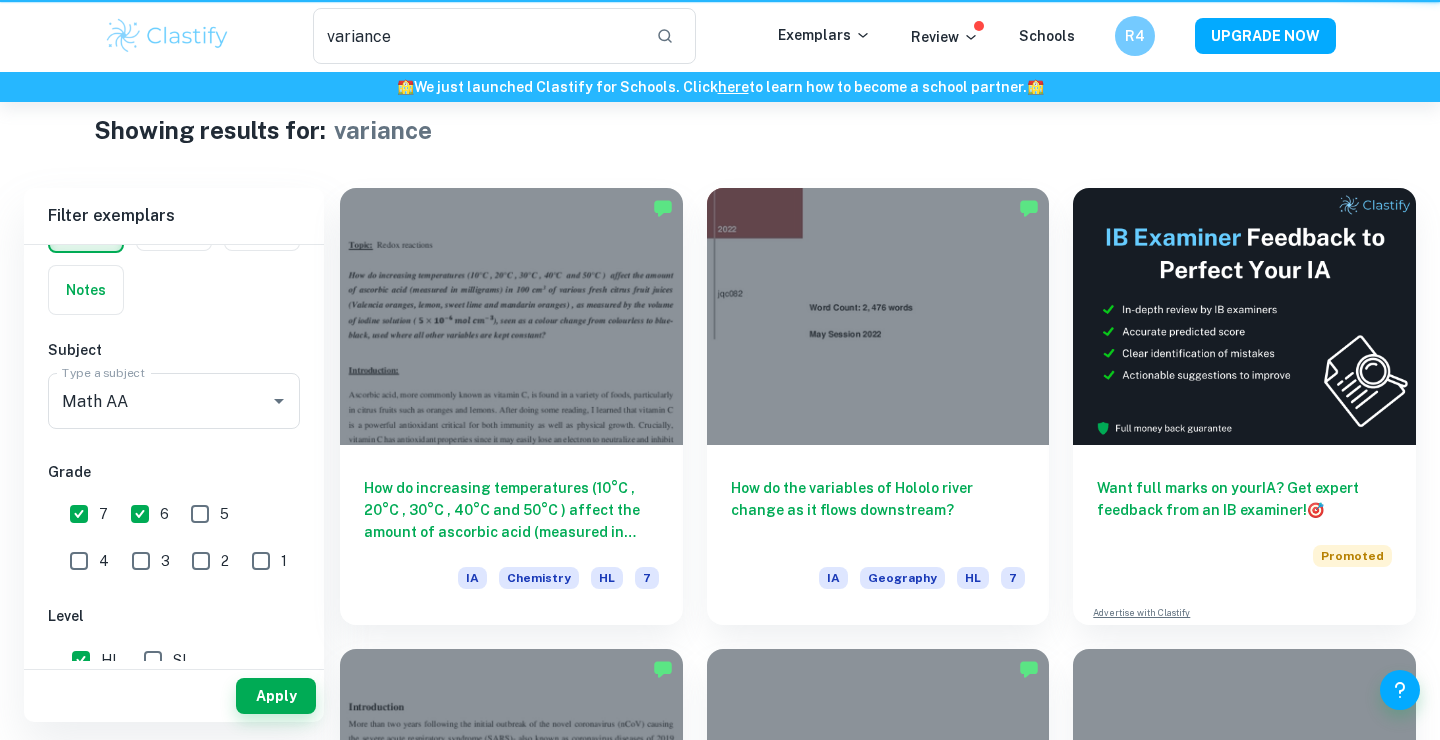 scroll, scrollTop: 0, scrollLeft: 0, axis: both 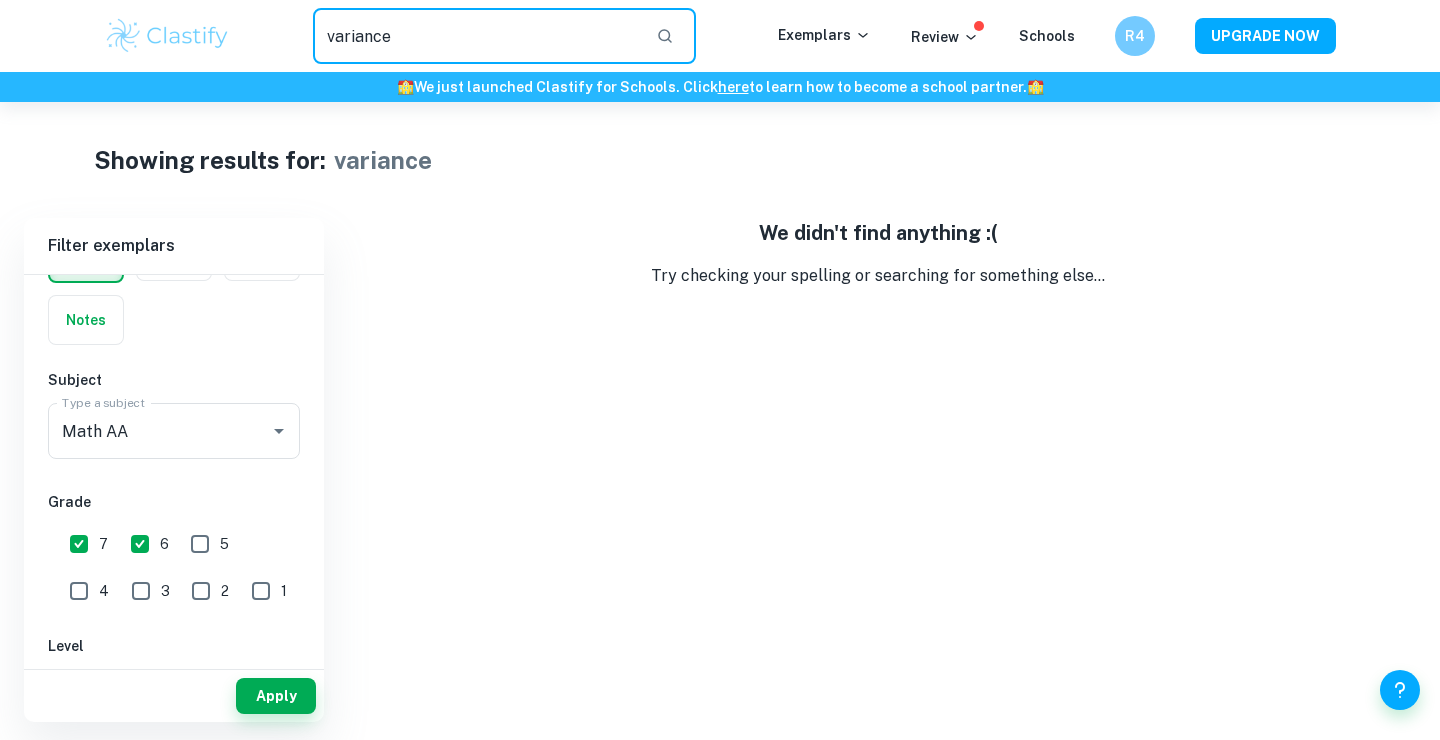 drag, startPoint x: 434, startPoint y: 51, endPoint x: 338, endPoint y: 50, distance: 96.00521 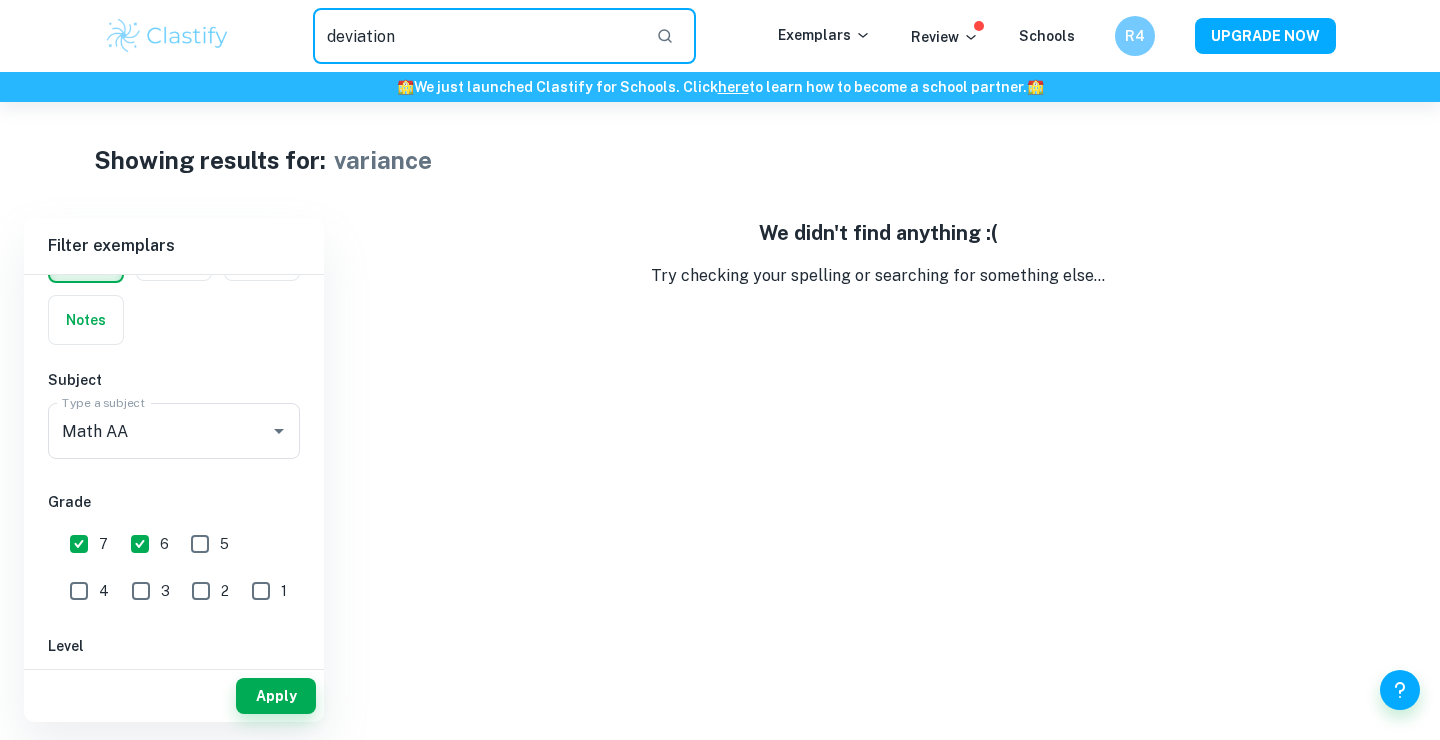type on "deviation" 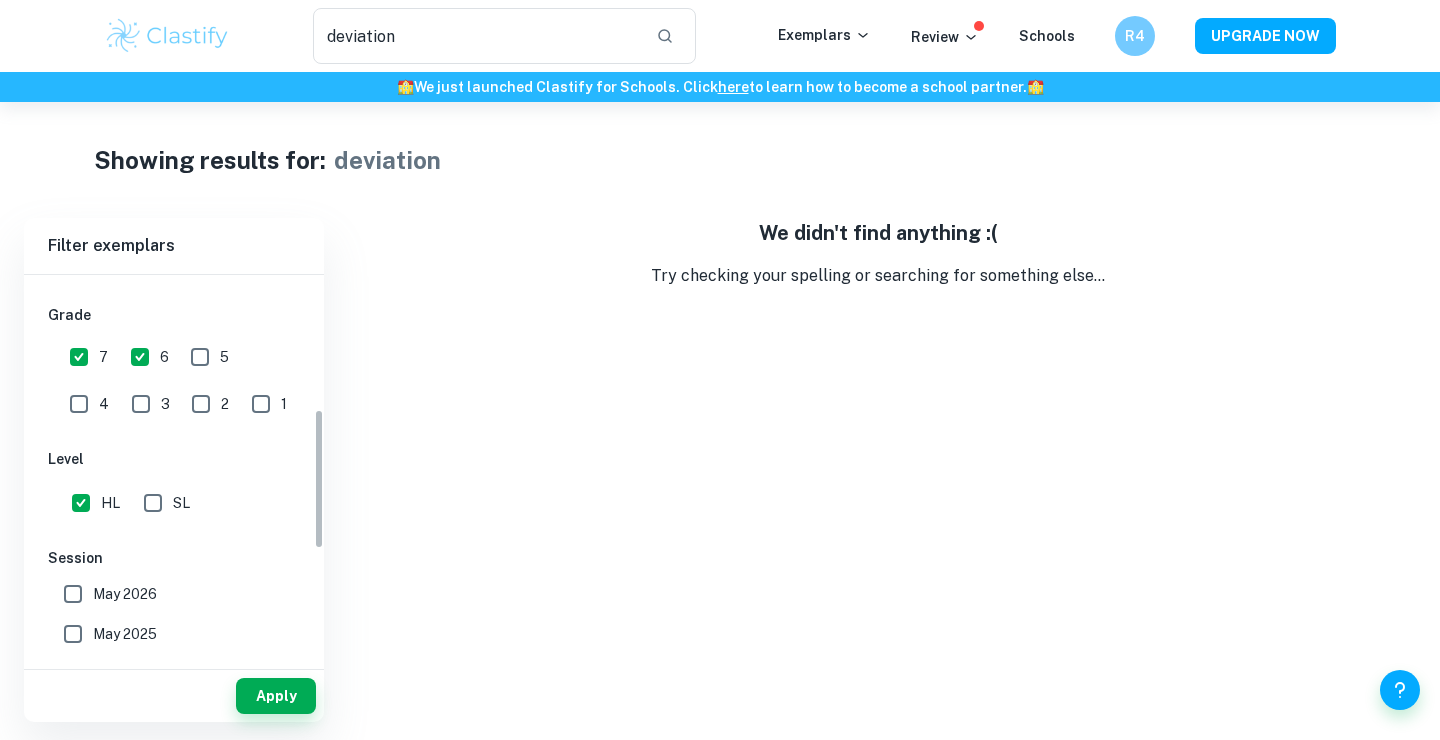 scroll, scrollTop: 379, scrollLeft: 0, axis: vertical 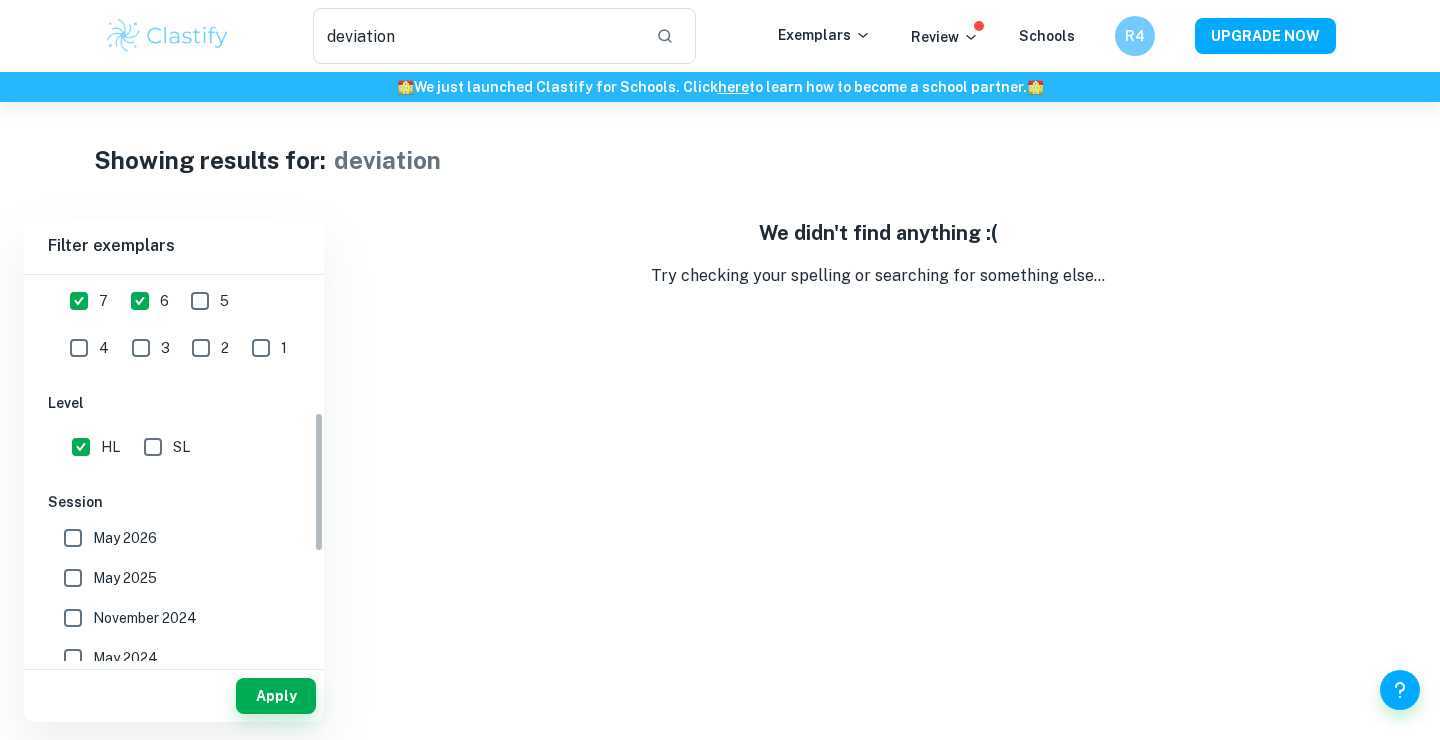 click on "HL" at bounding box center (81, 447) 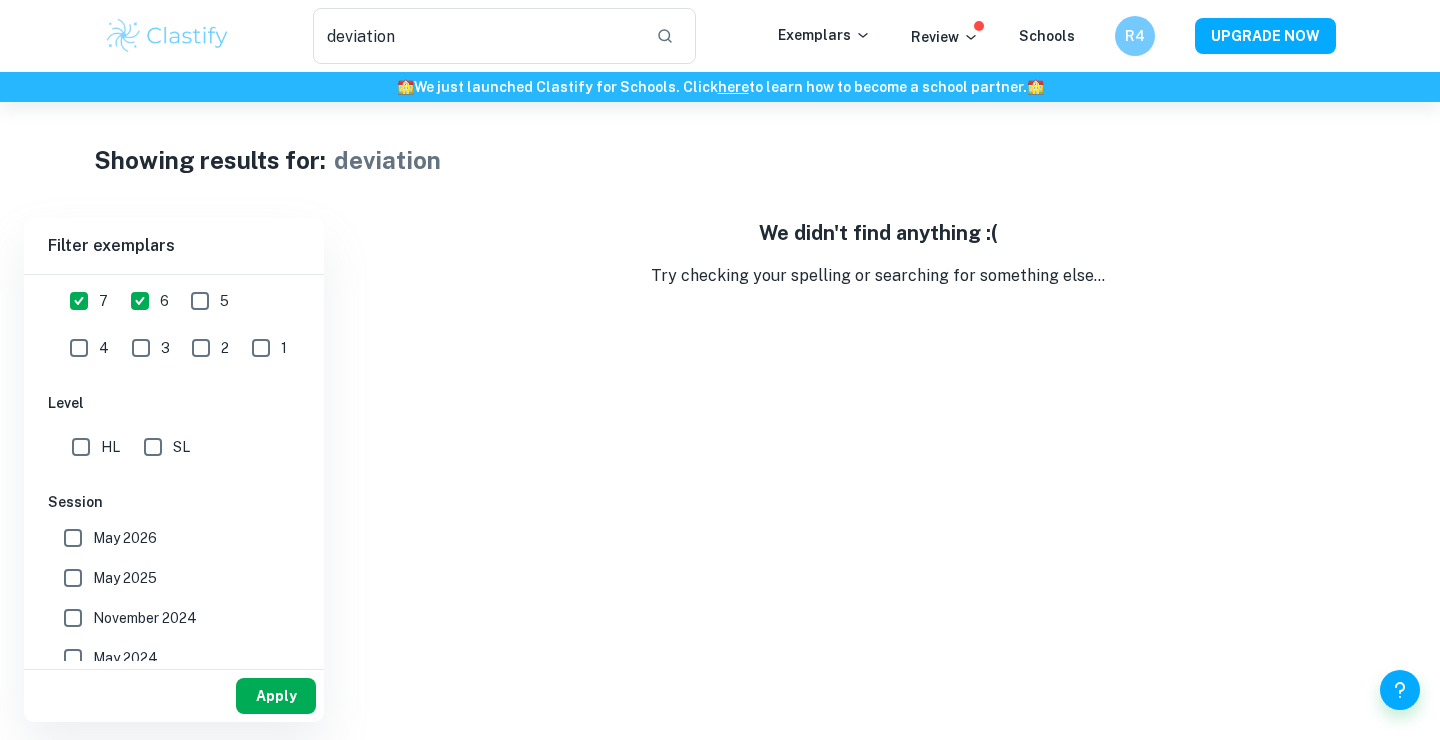 click on "Apply" at bounding box center [276, 696] 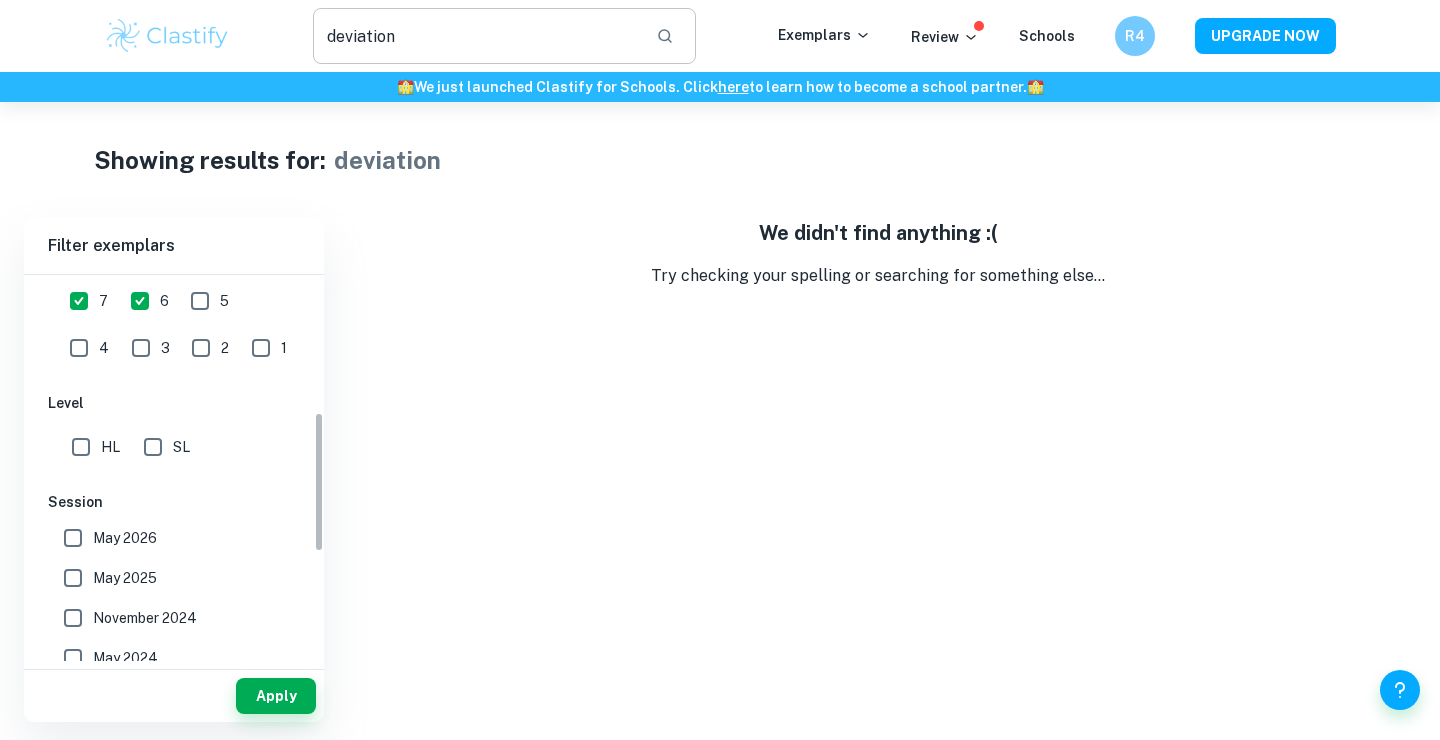 click on "deviation" at bounding box center (476, 36) 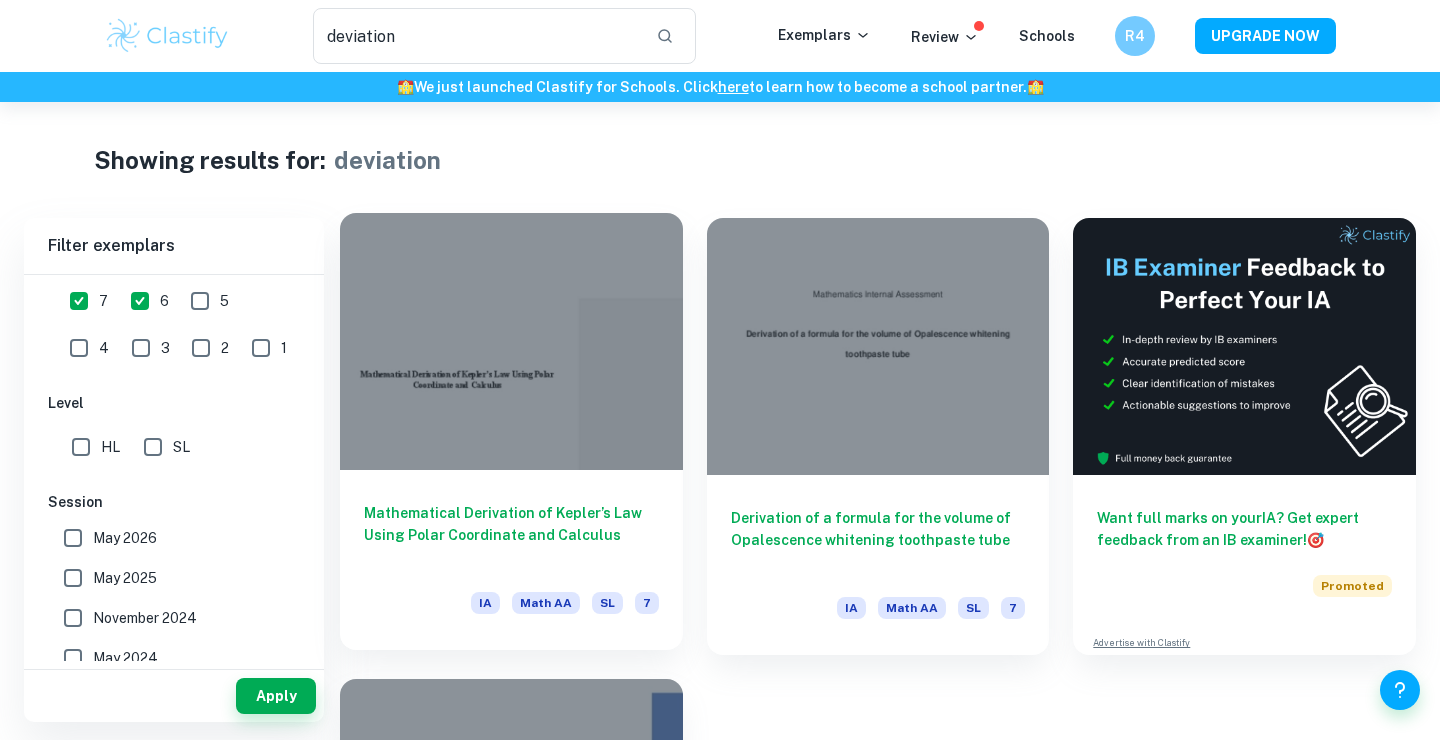 click at bounding box center [511, 341] 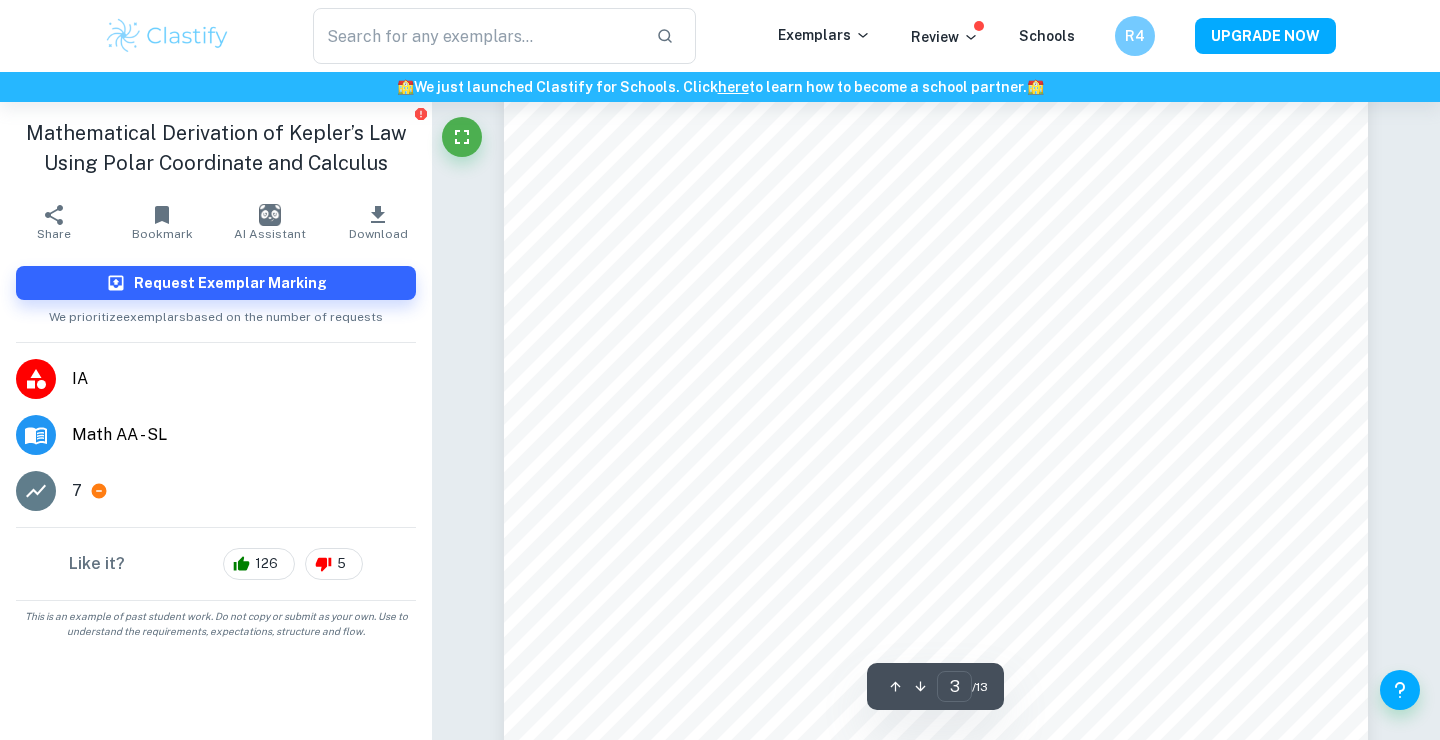 scroll, scrollTop: 3238, scrollLeft: 0, axis: vertical 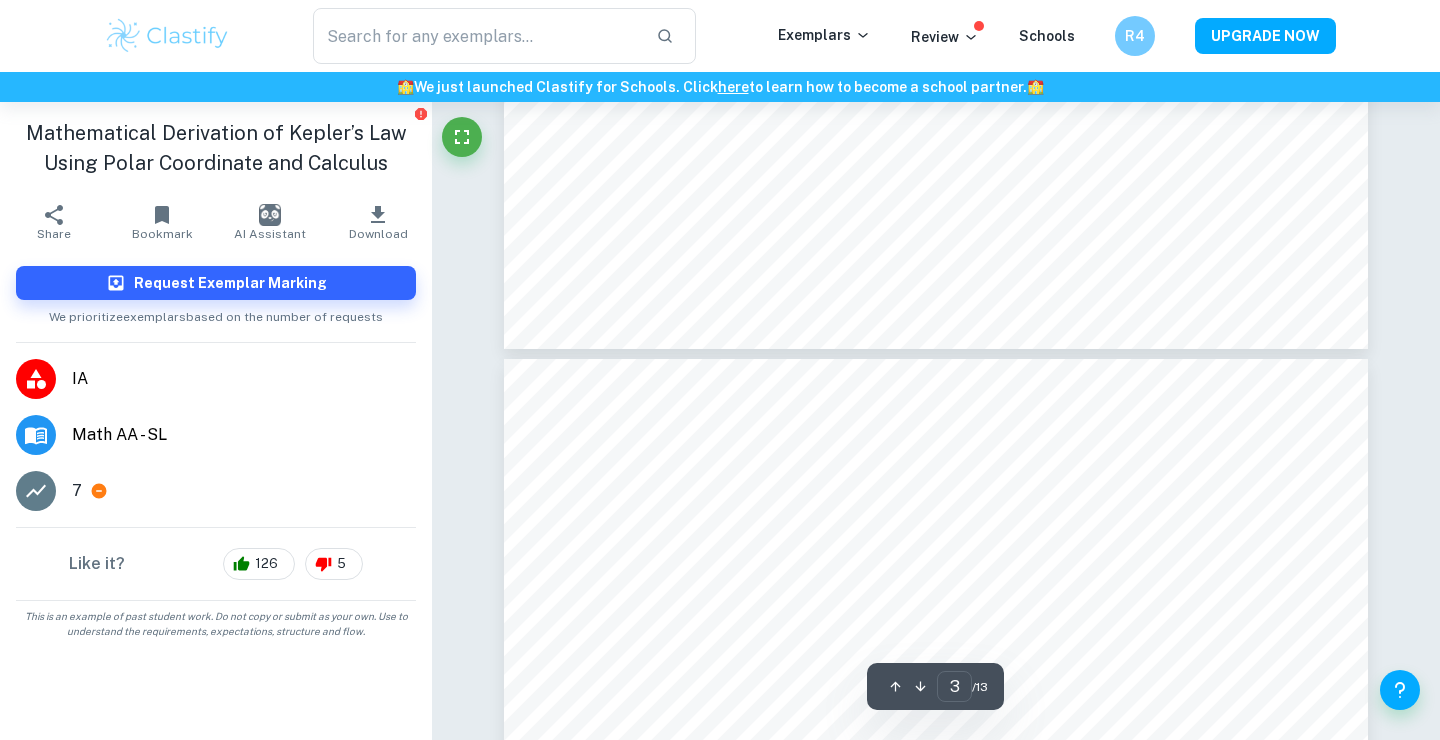 type on "4" 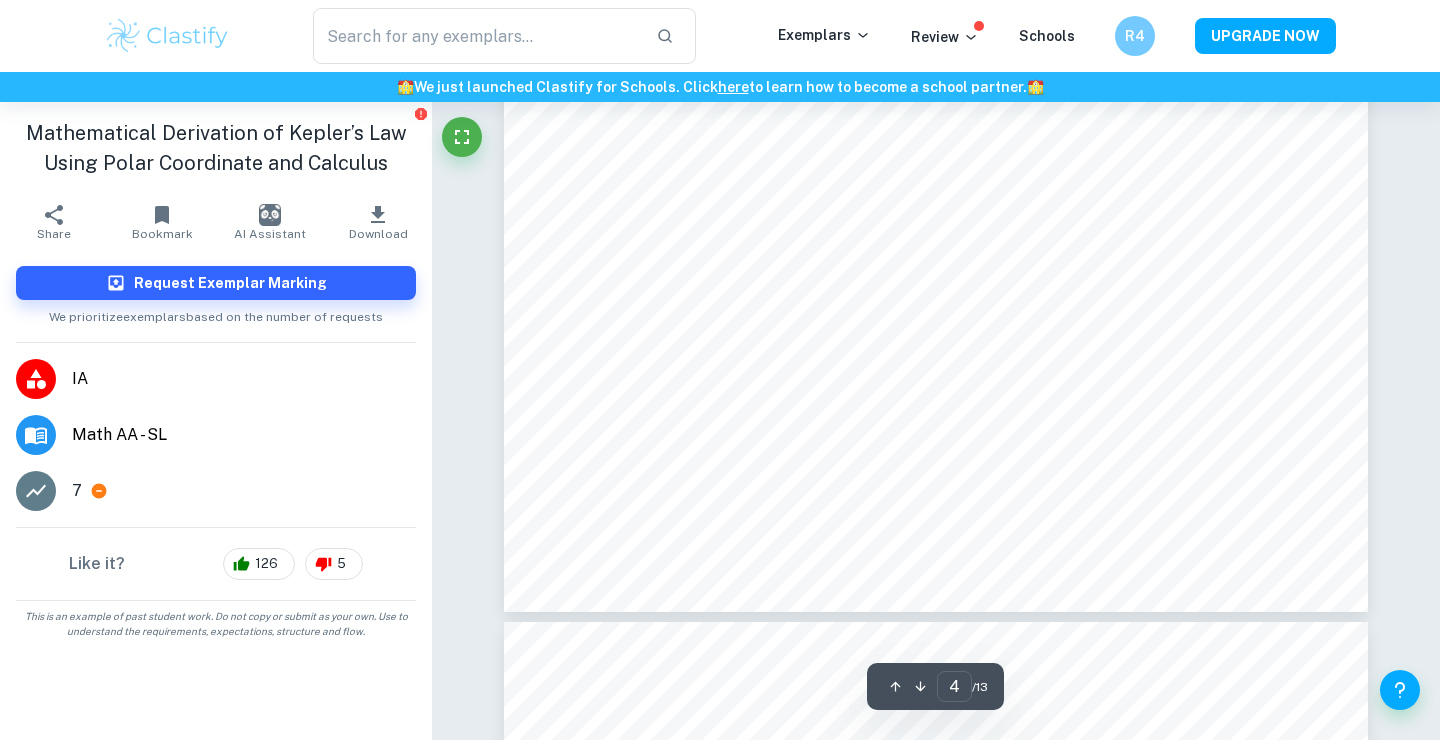 scroll, scrollTop: 4708, scrollLeft: 0, axis: vertical 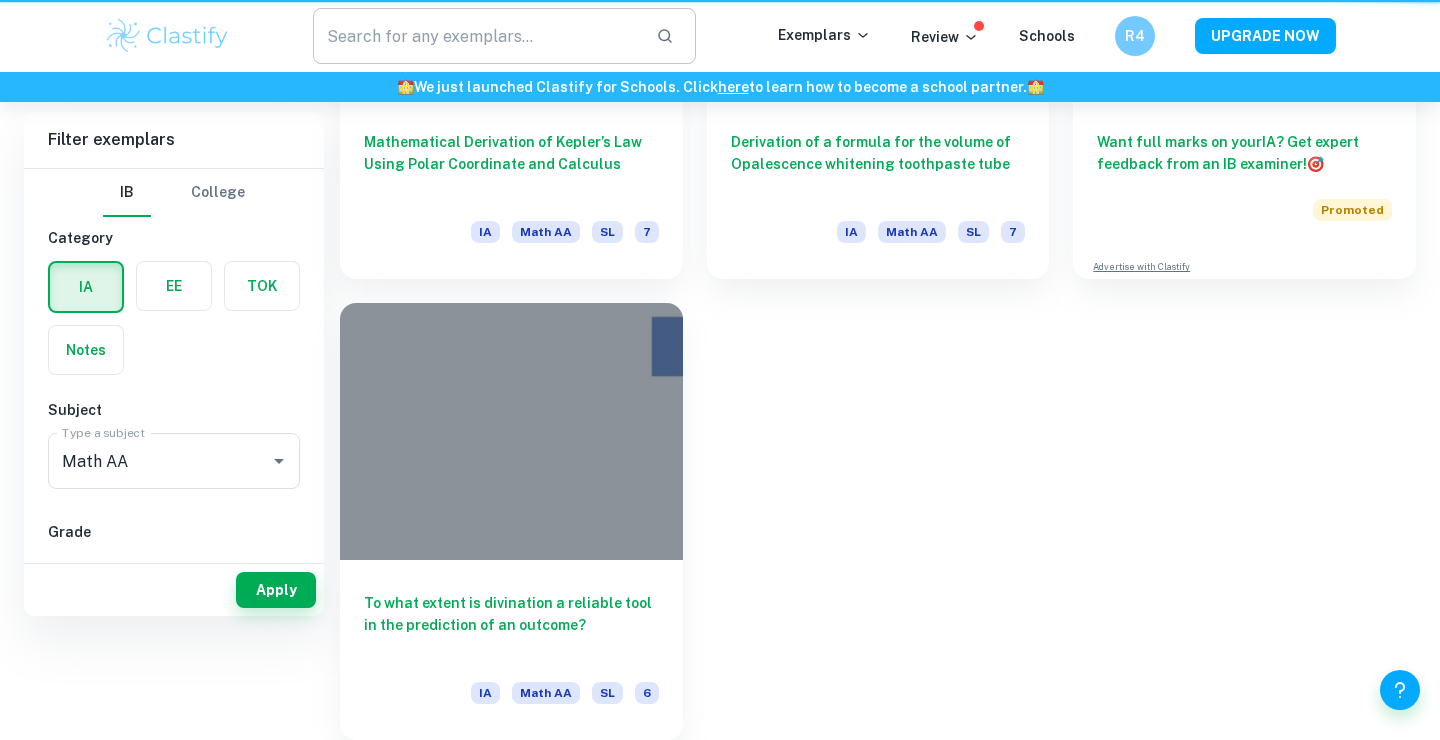 type on "deviation" 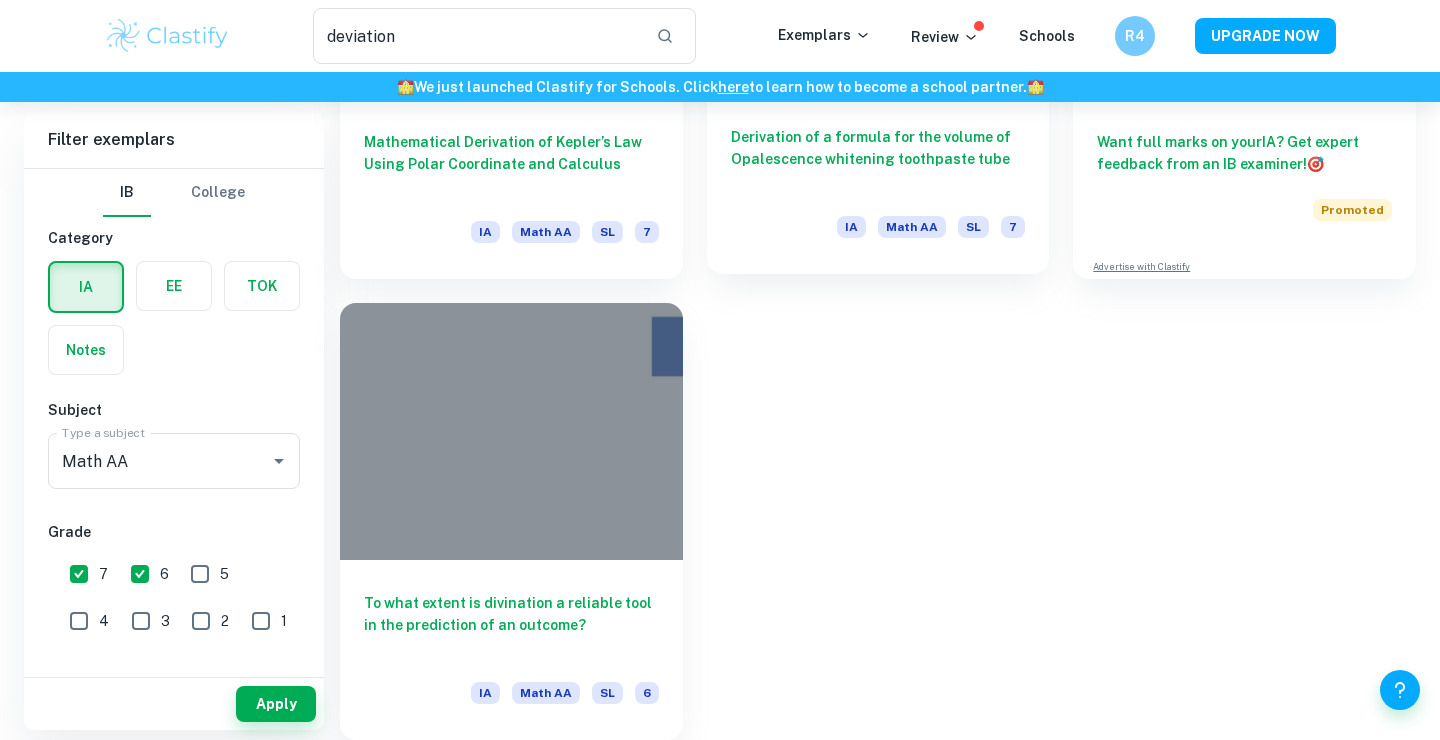 scroll, scrollTop: 376, scrollLeft: 0, axis: vertical 